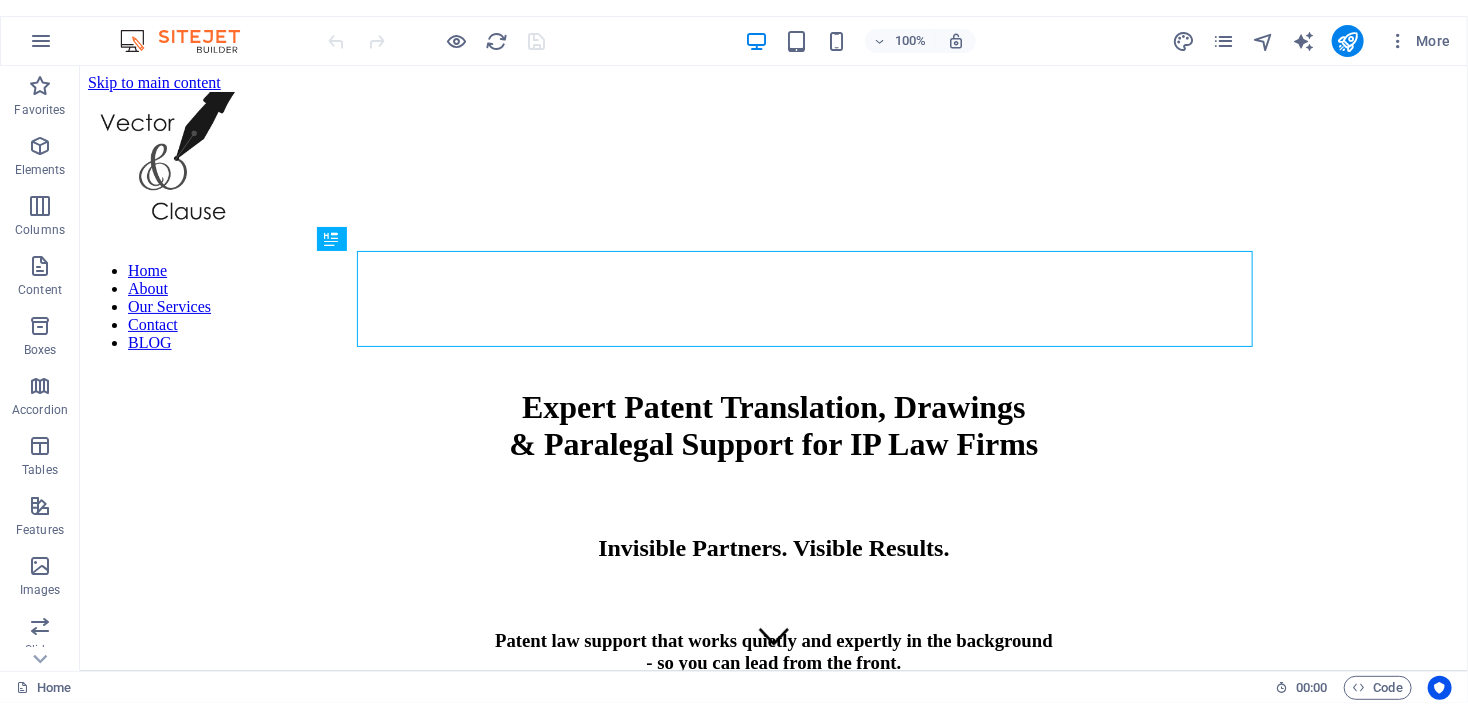 scroll, scrollTop: 0, scrollLeft: 0, axis: both 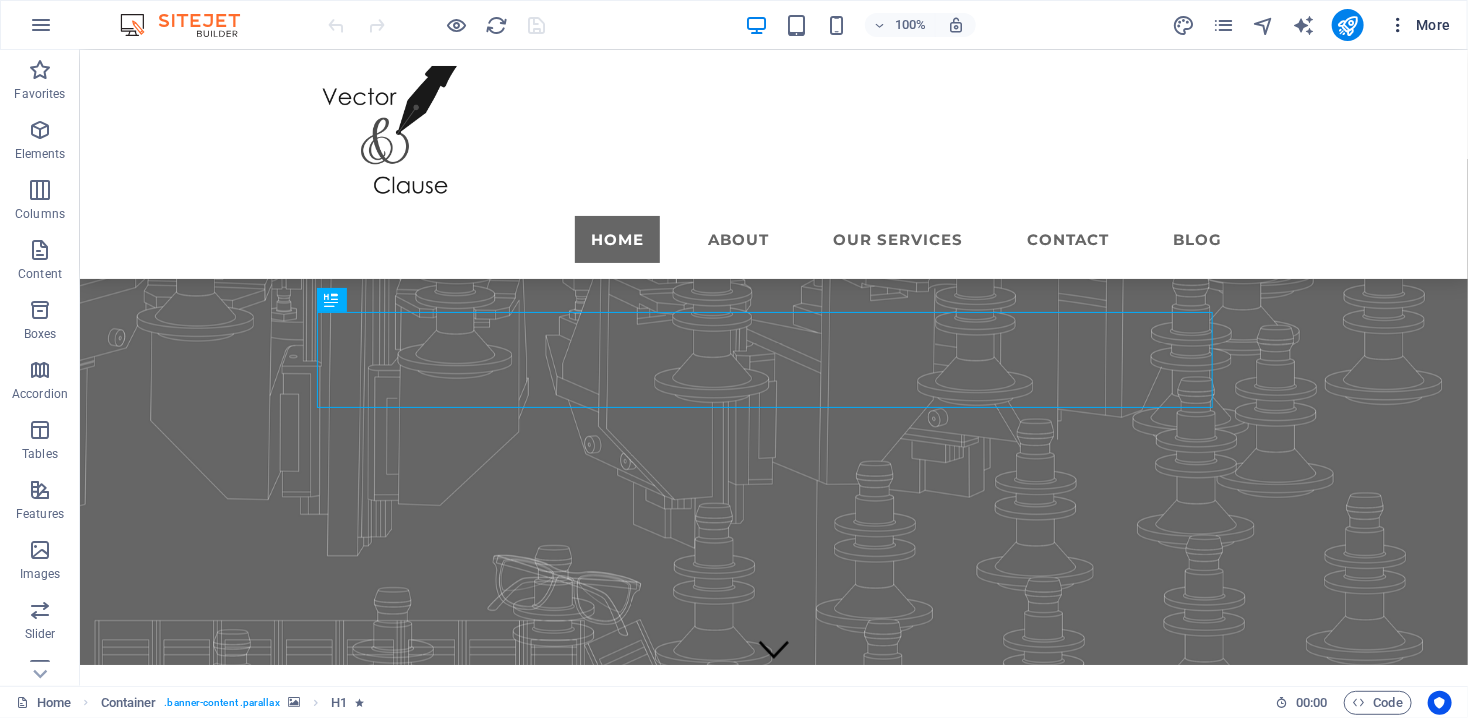 click on "More" at bounding box center [1419, 25] 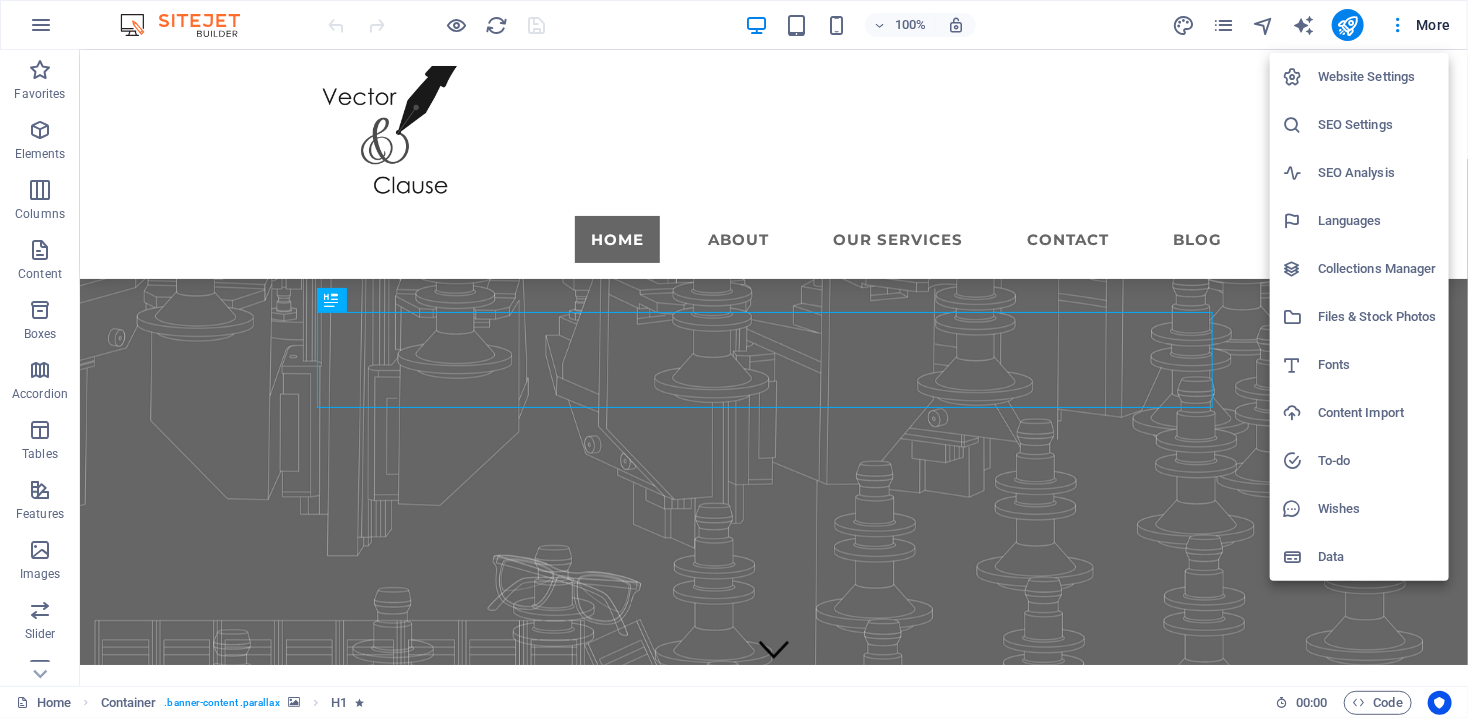 click on "SEO Analysis" at bounding box center [1377, 173] 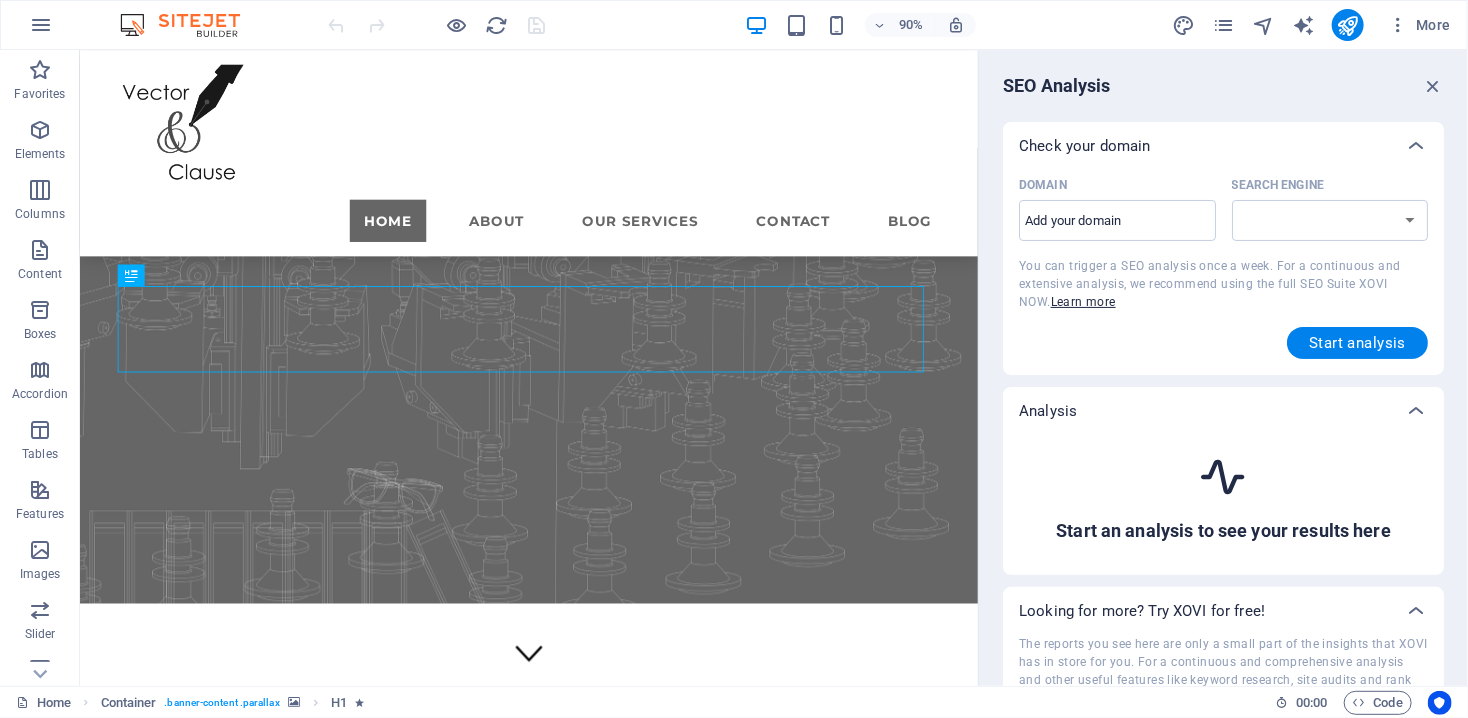 select on "google.com" 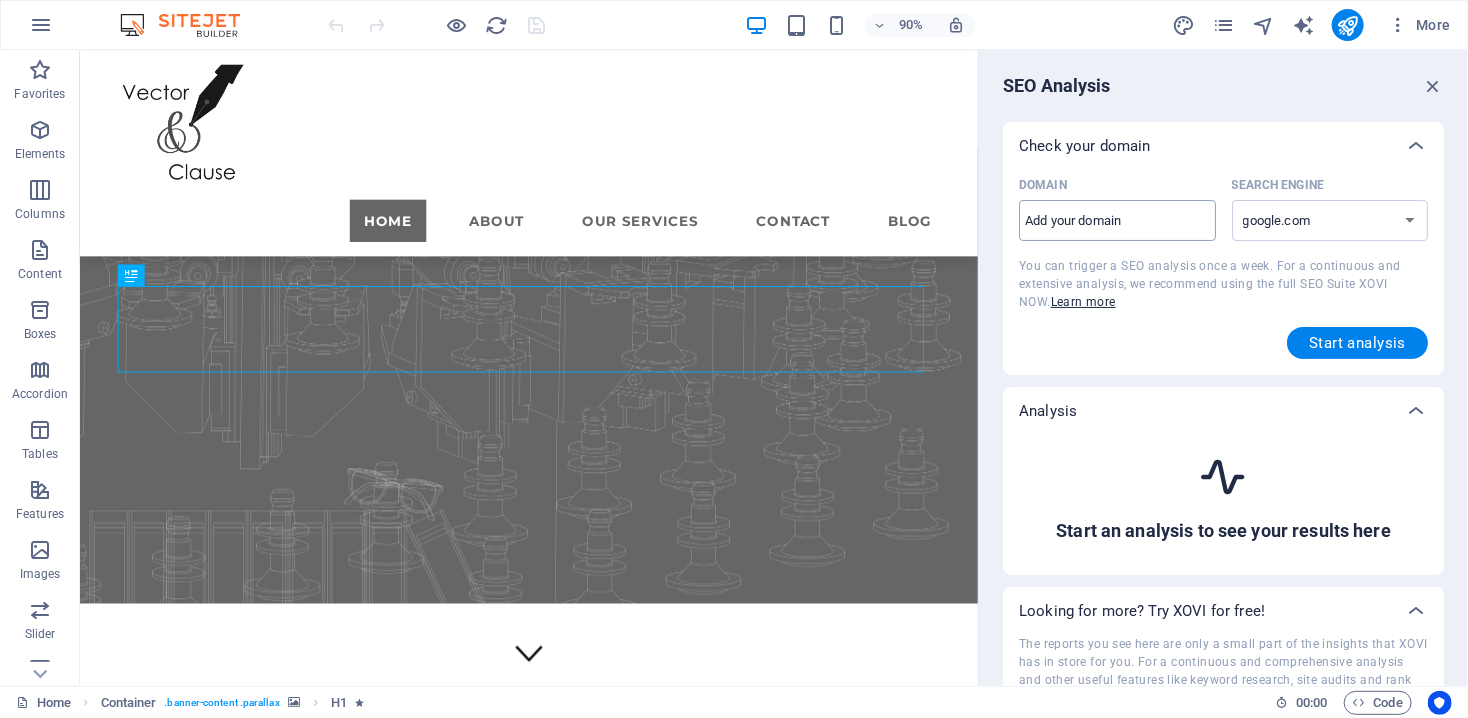 click on "Domain ​" at bounding box center (1117, 221) 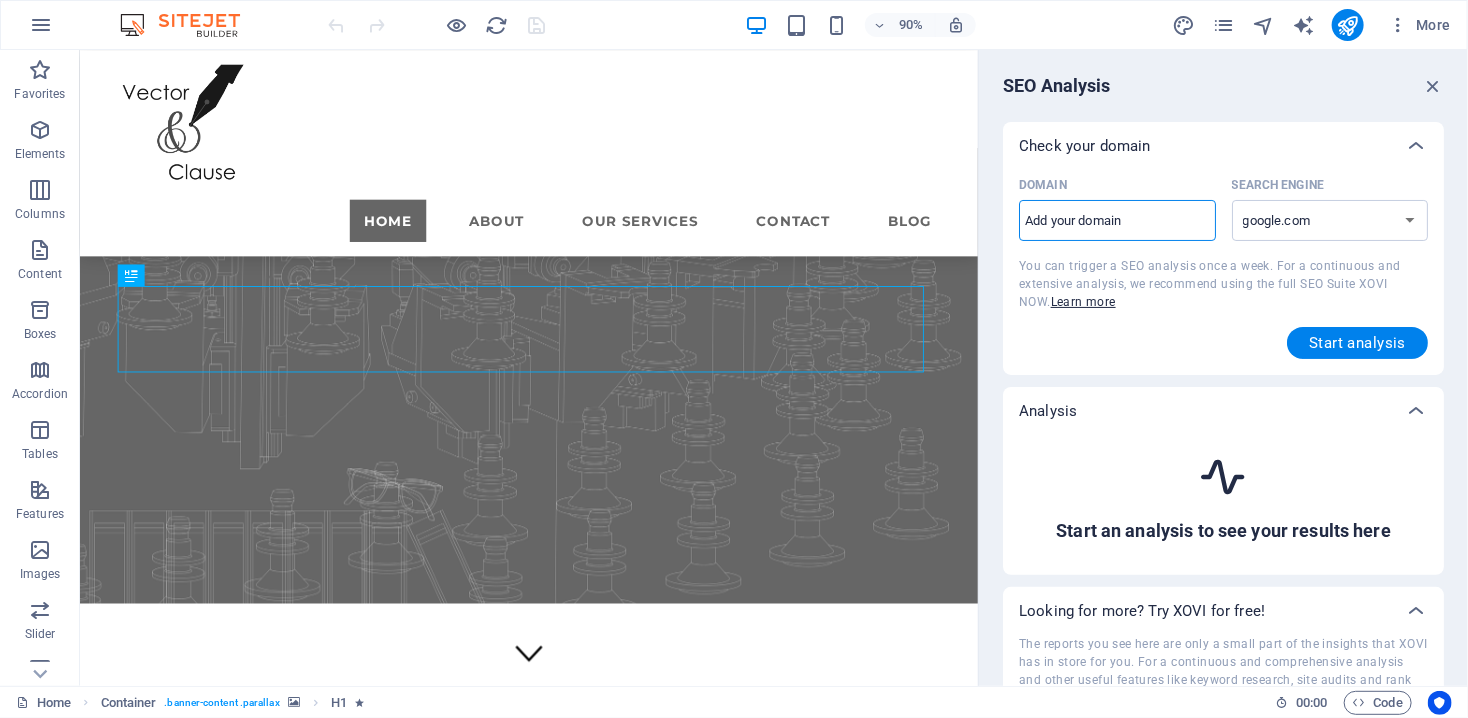 click on "Domain ​" at bounding box center [1117, 221] 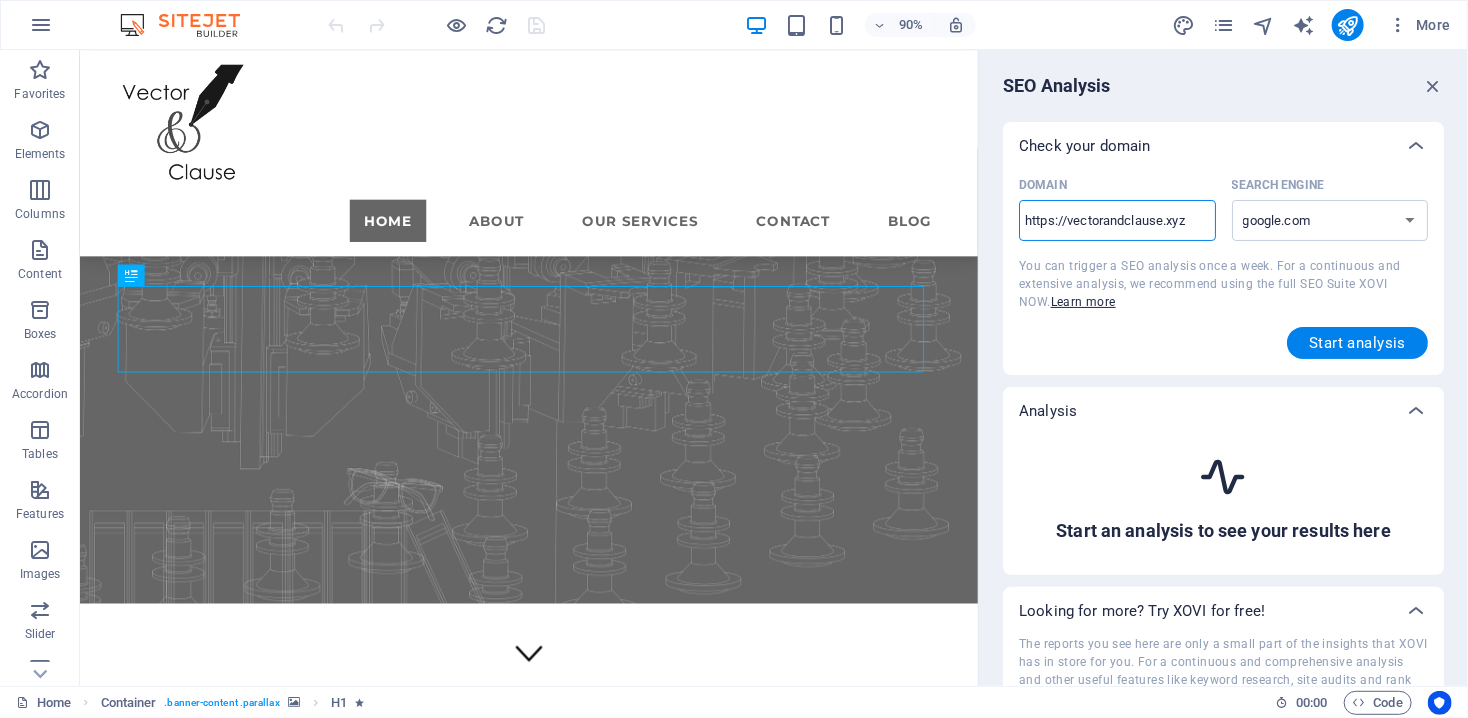 click on "Check your domain" at bounding box center (1205, 146) 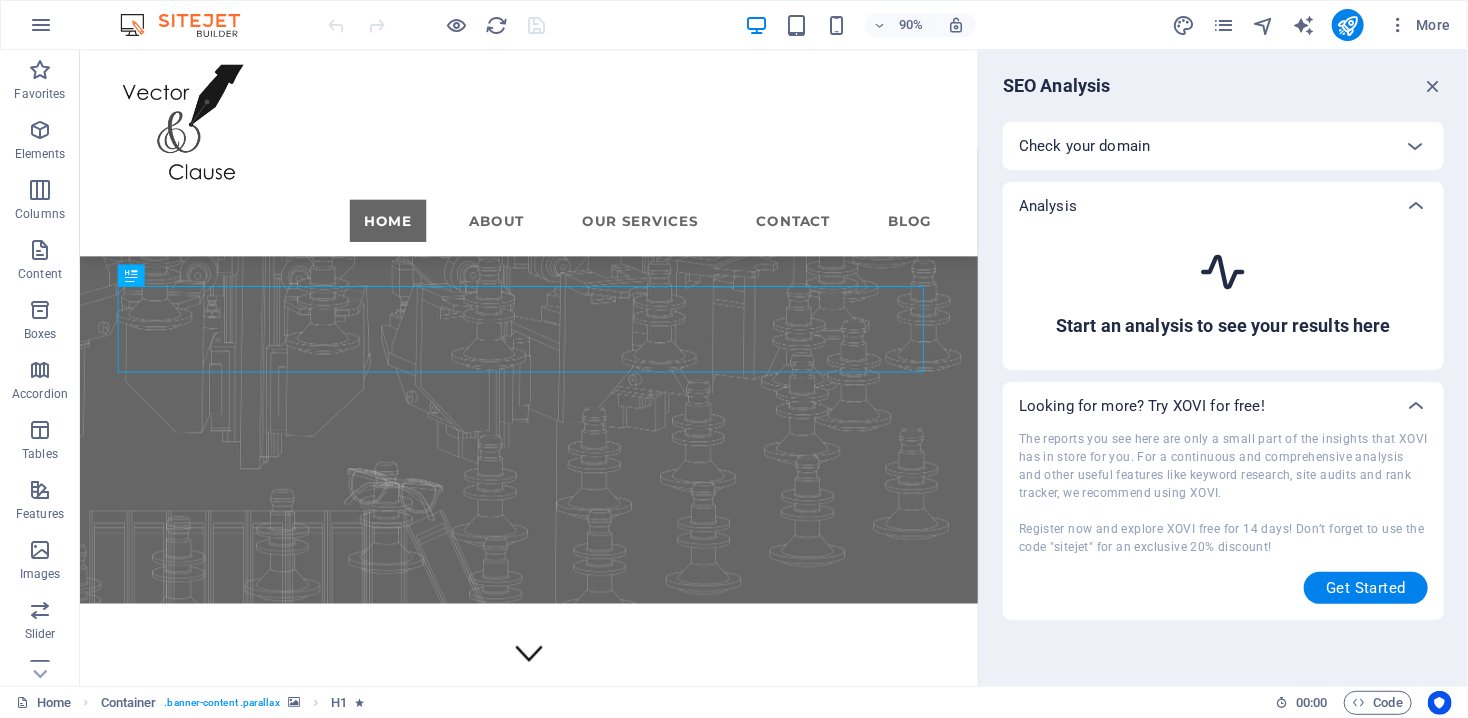 click on "Check your domain" at bounding box center [1084, 146] 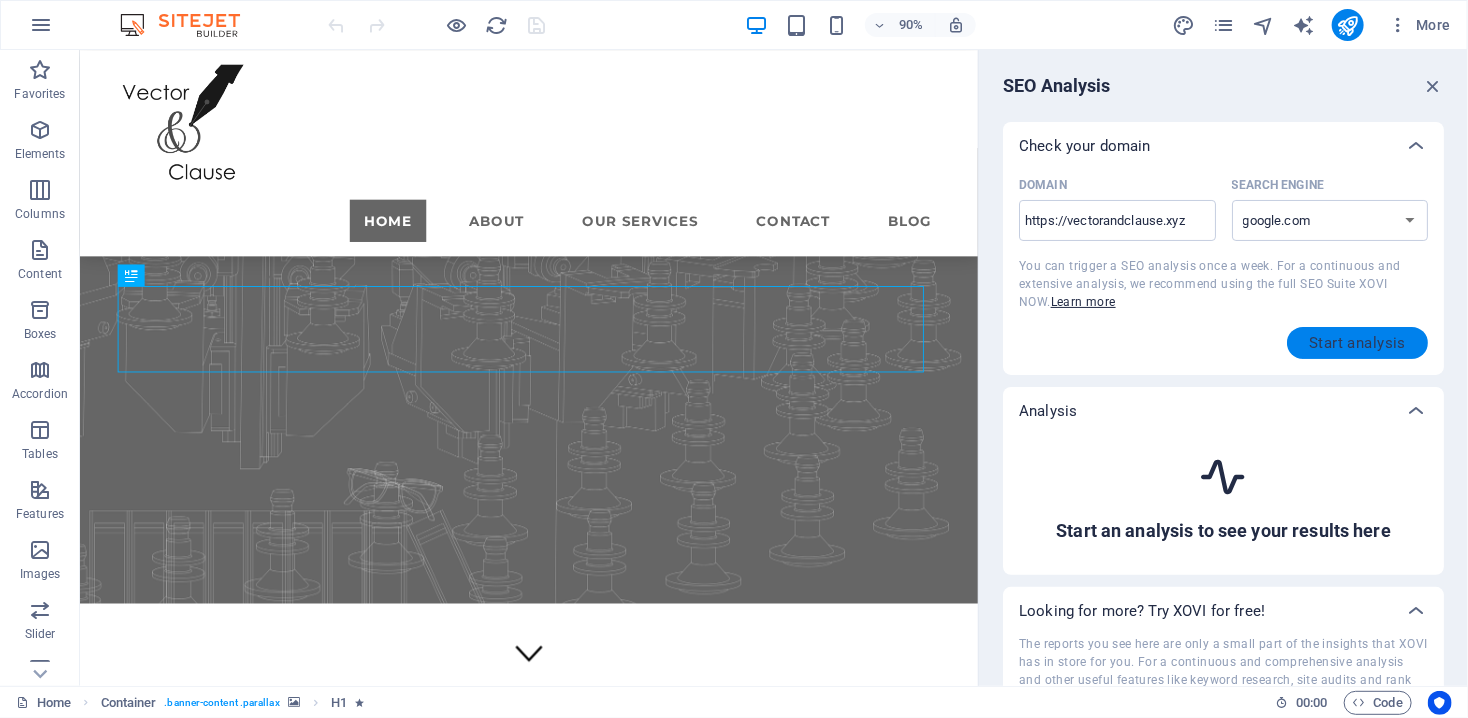 click on "Start analysis" at bounding box center [1357, 343] 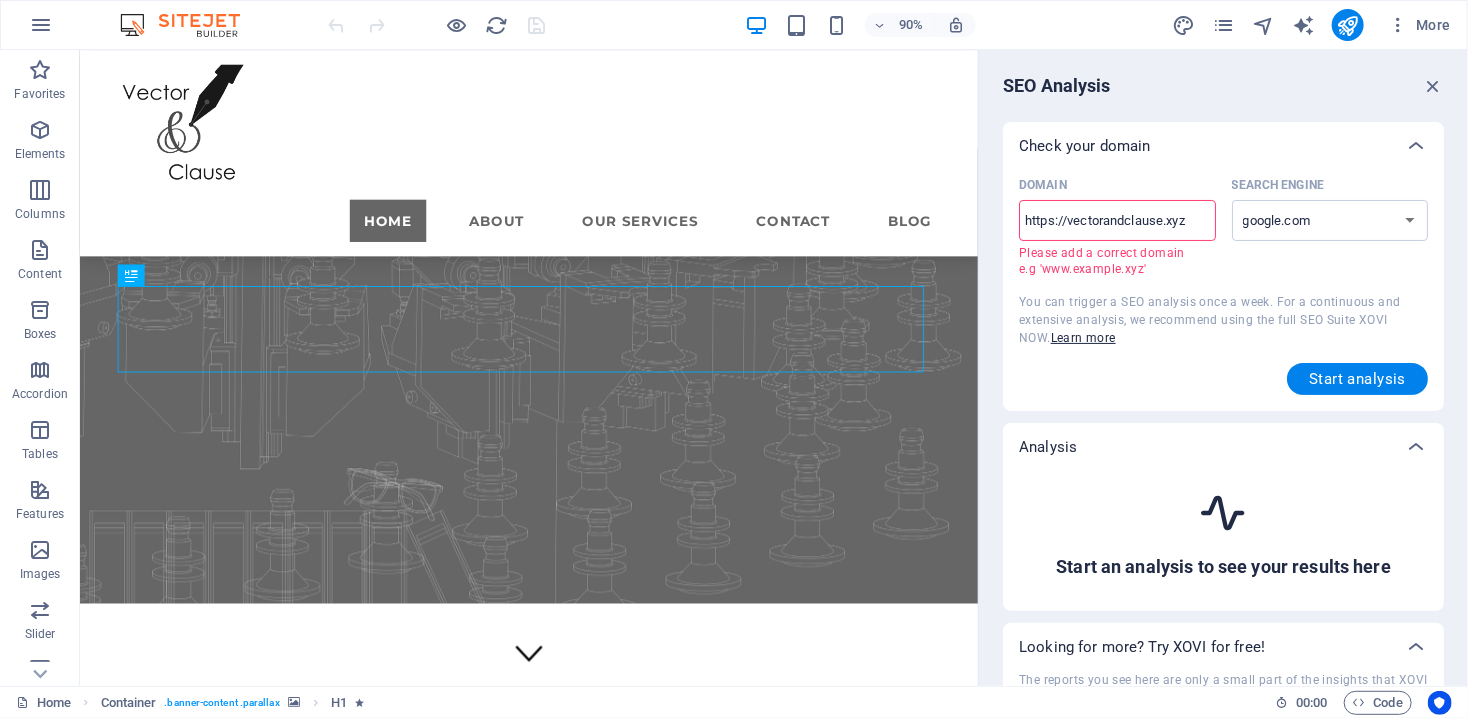 drag, startPoint x: 1069, startPoint y: 219, endPoint x: 909, endPoint y: 218, distance: 160.00313 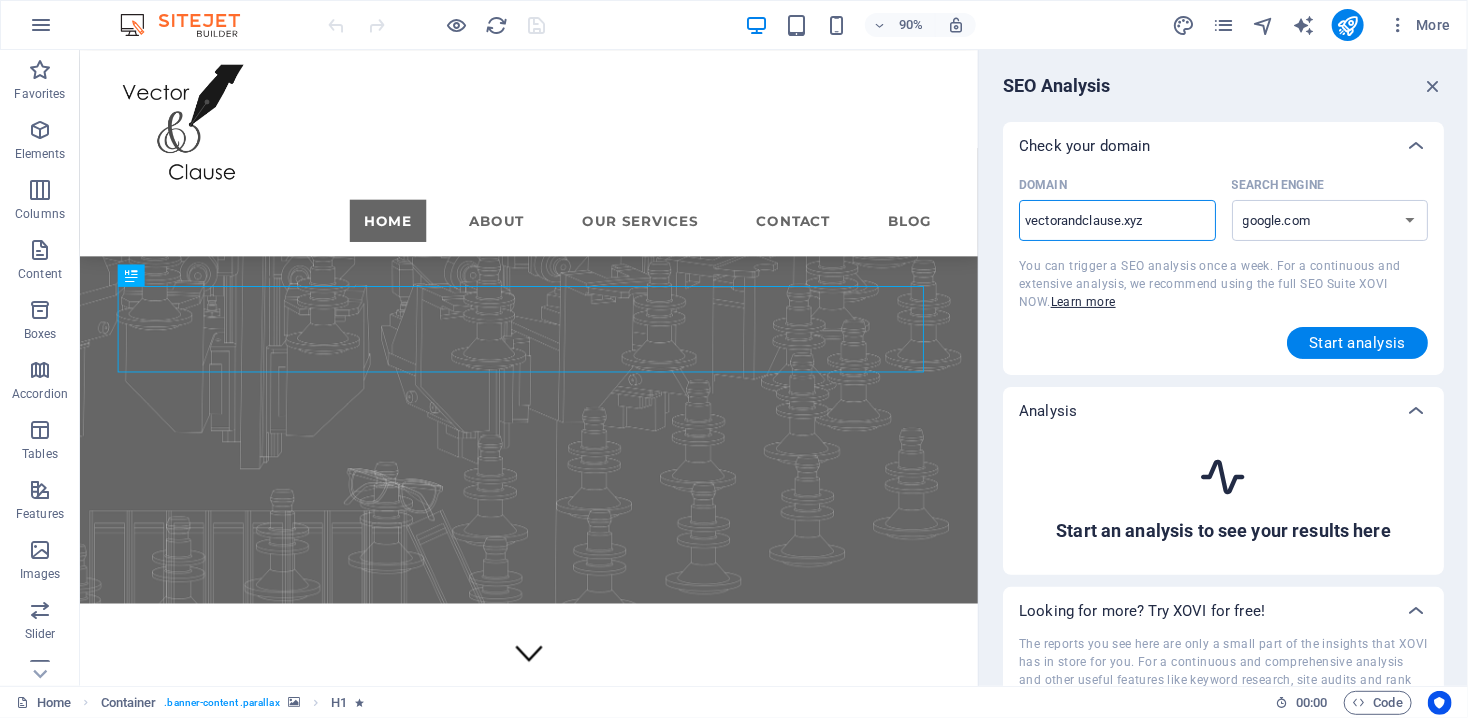 click on "vectorandclause.xyz" at bounding box center (1117, 221) 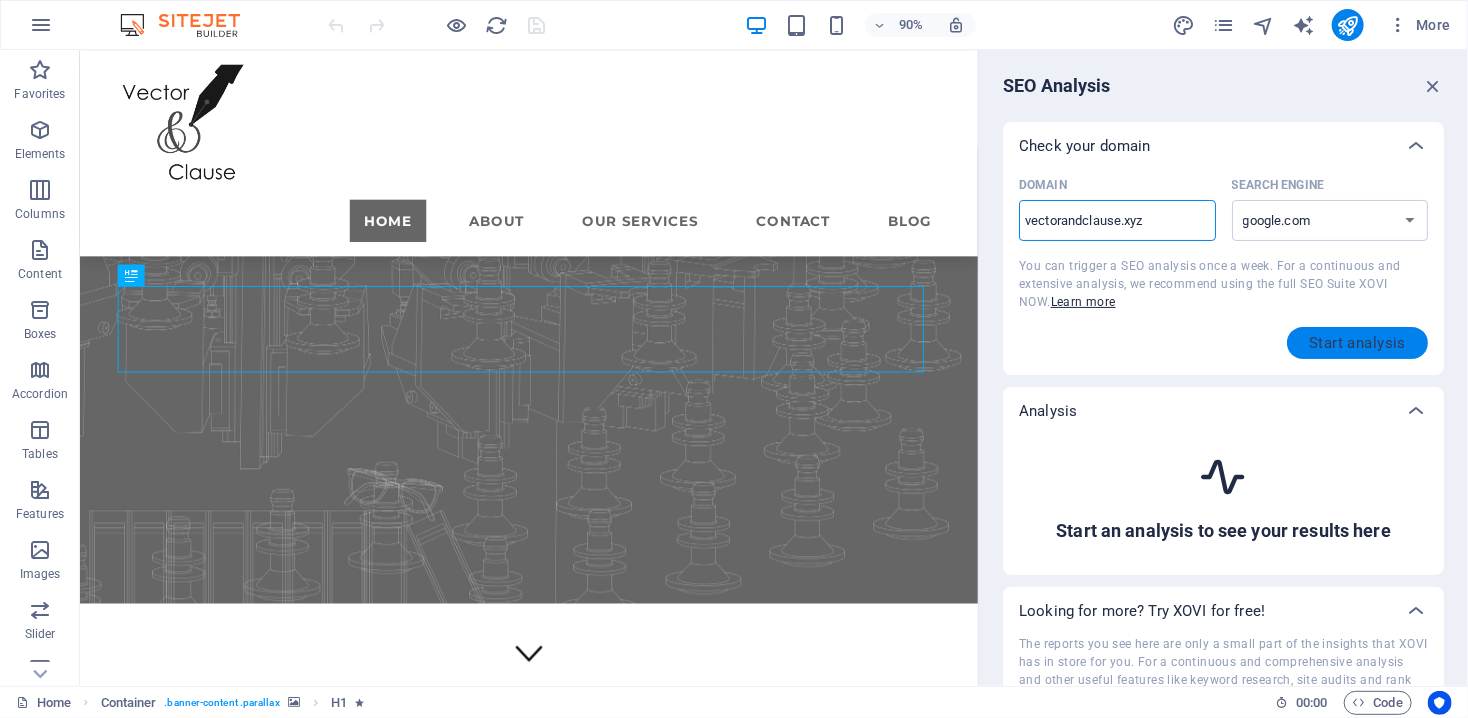 type on "vectorandclause.xyz" 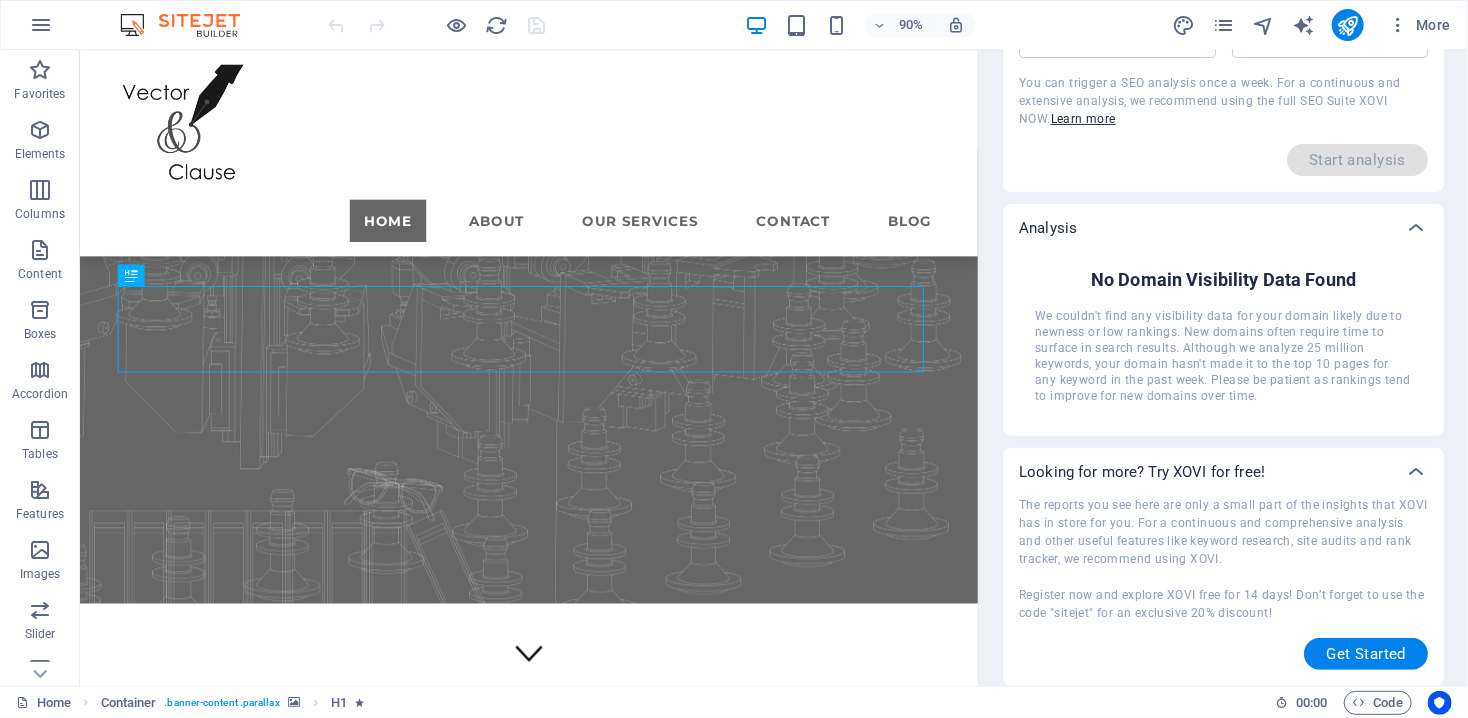 scroll, scrollTop: 0, scrollLeft: 0, axis: both 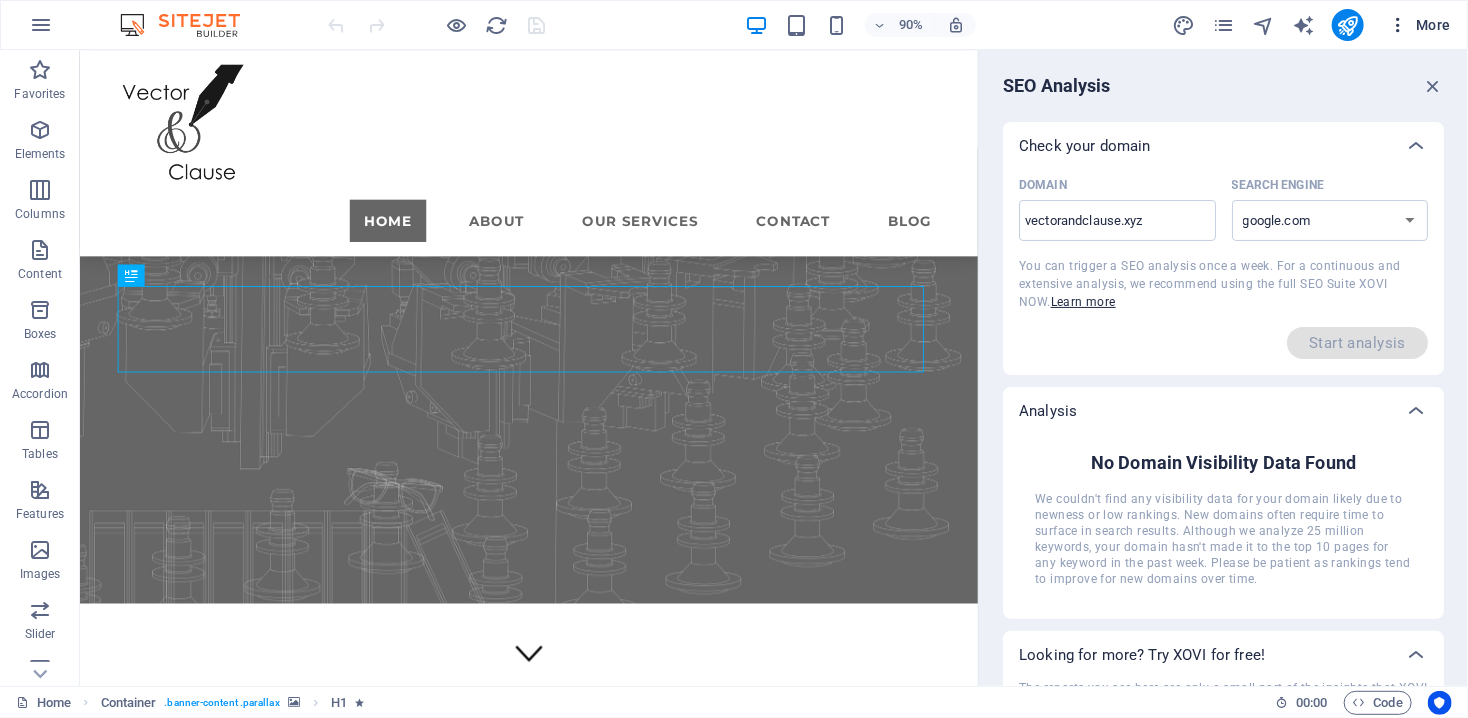 click on "More" at bounding box center [1419, 25] 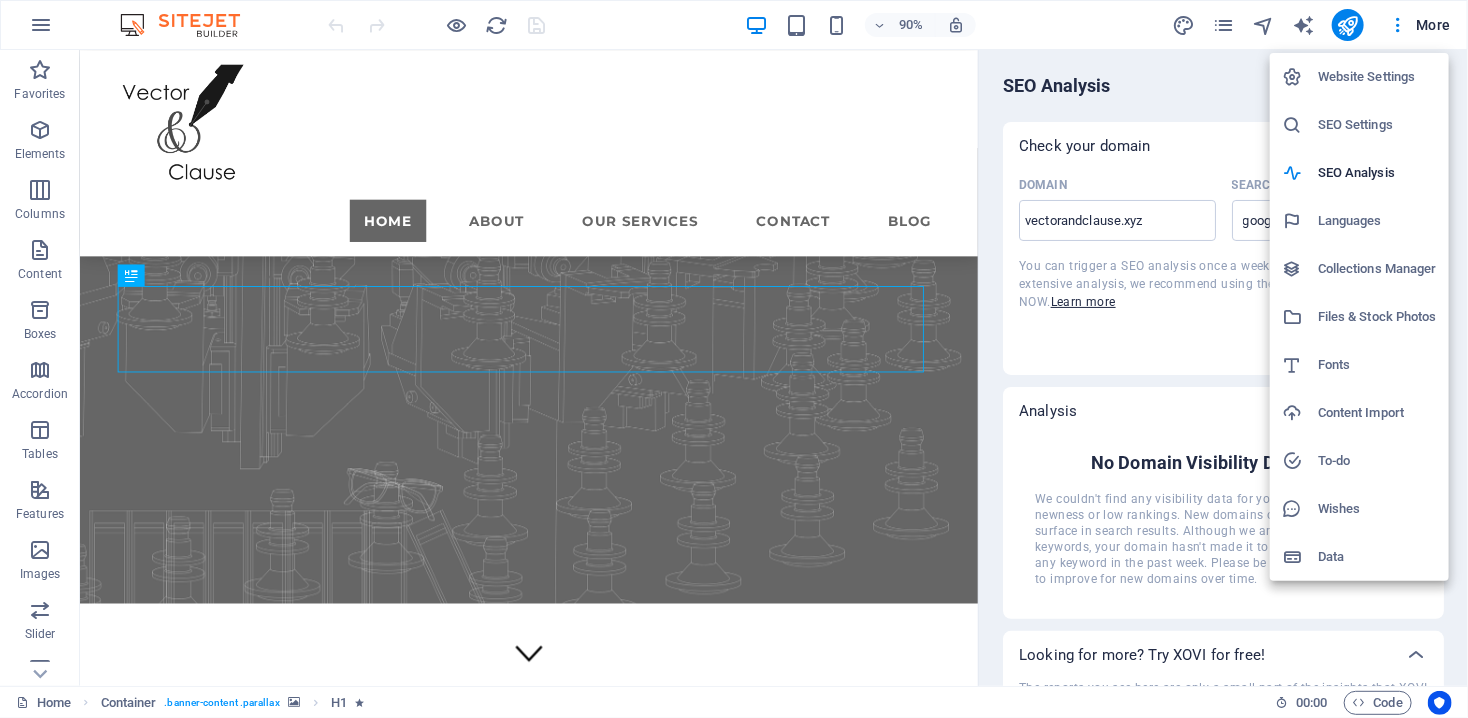 click on "Data" at bounding box center (1377, 557) 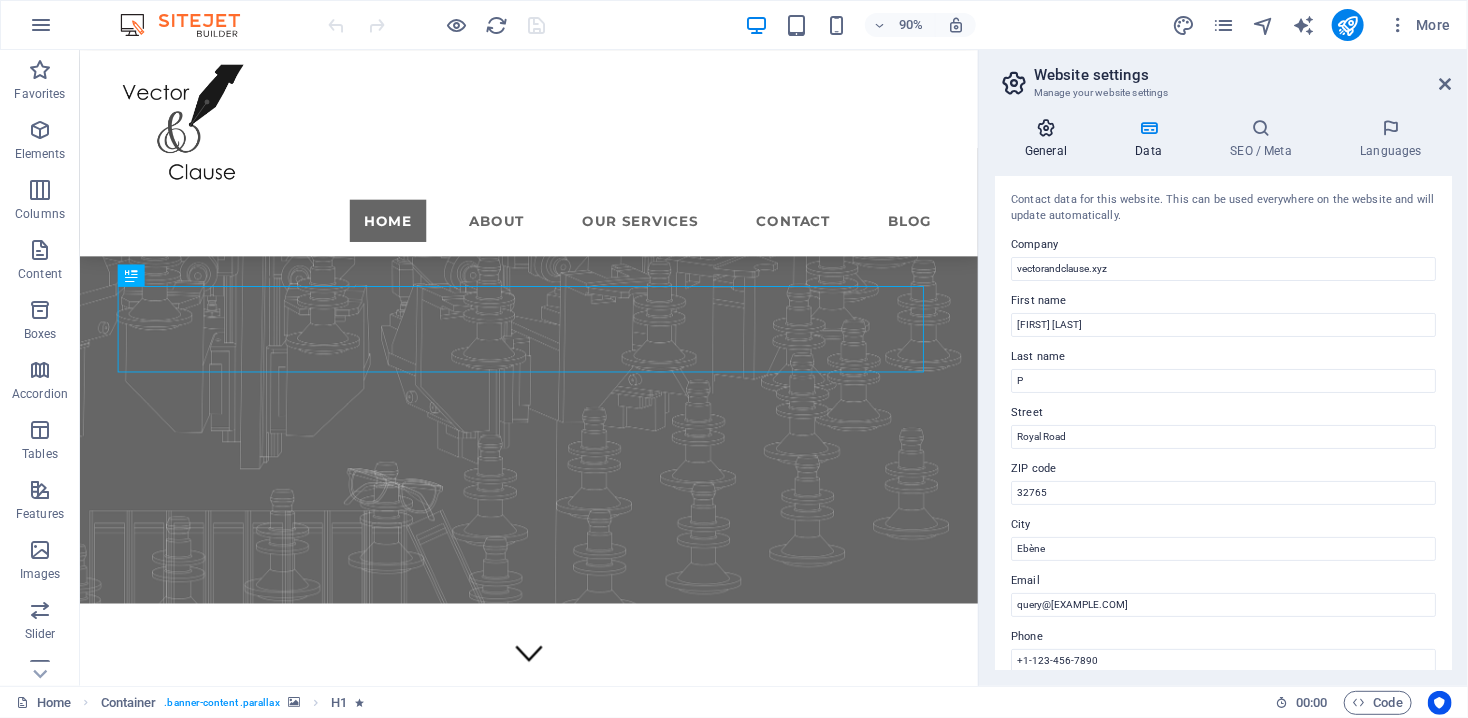 click at bounding box center [1046, 128] 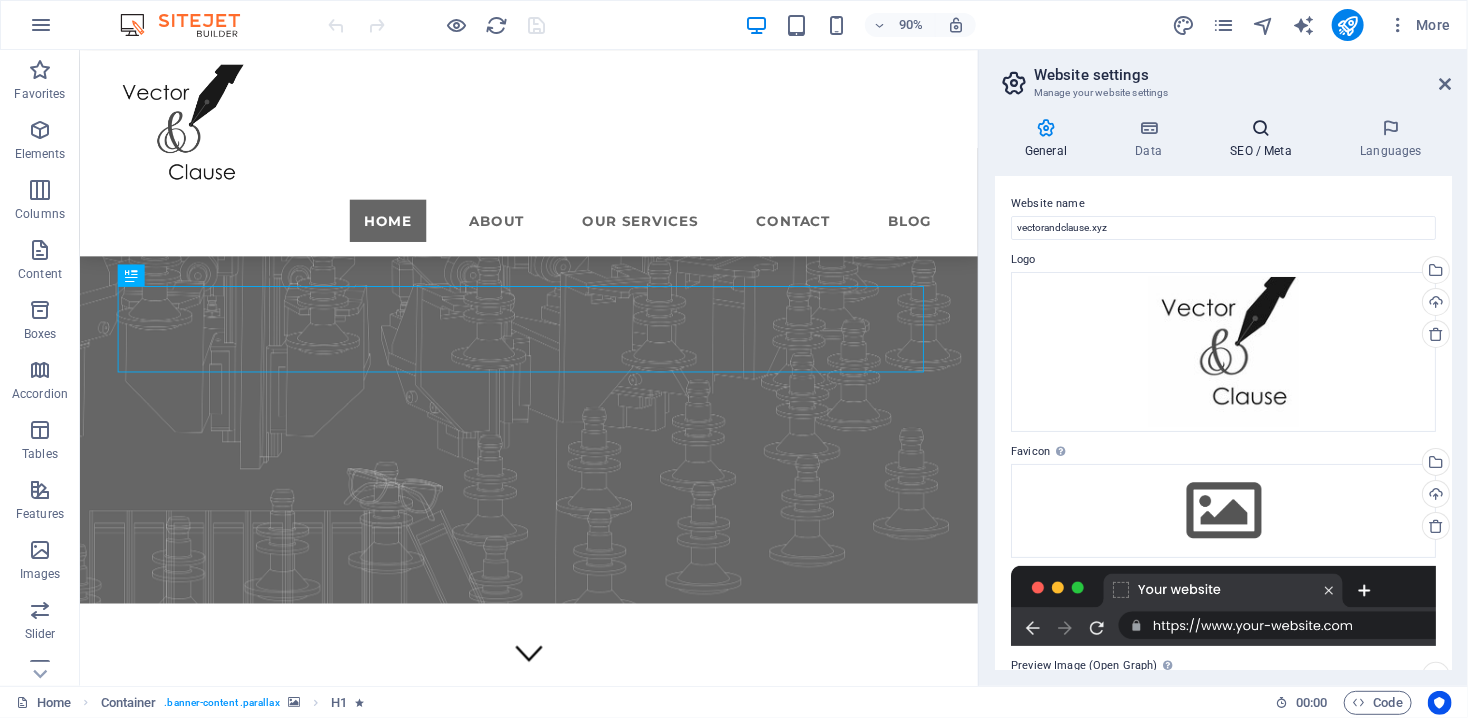 click at bounding box center (1261, 128) 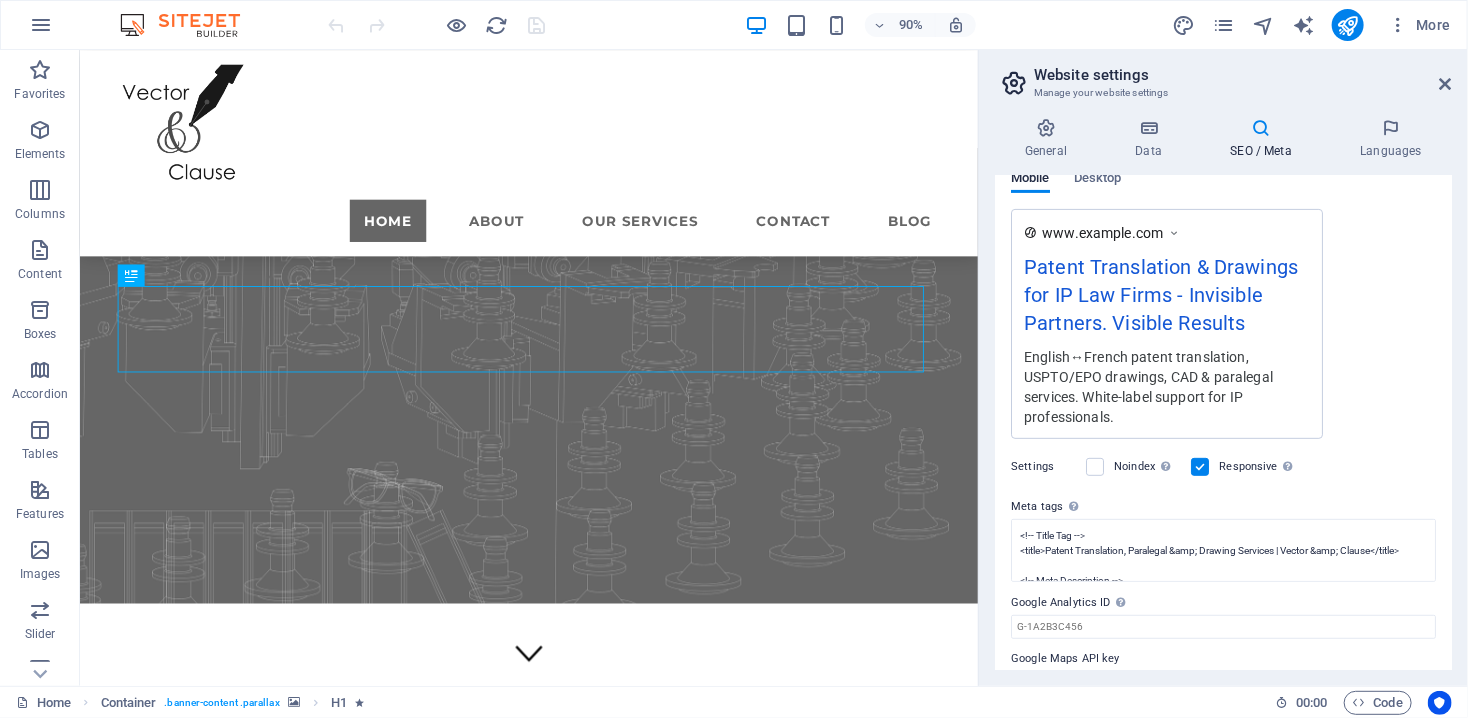 scroll, scrollTop: 338, scrollLeft: 0, axis: vertical 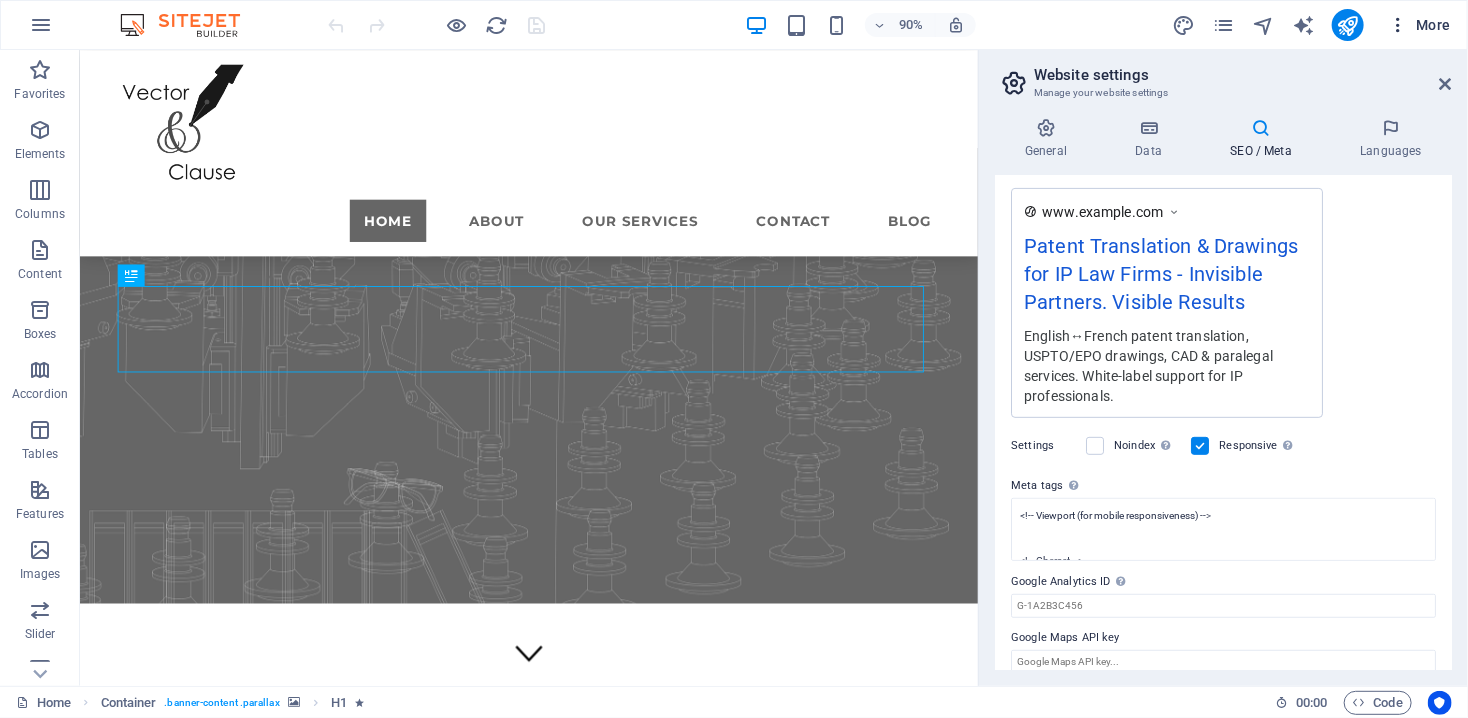 click on "More" at bounding box center (1419, 25) 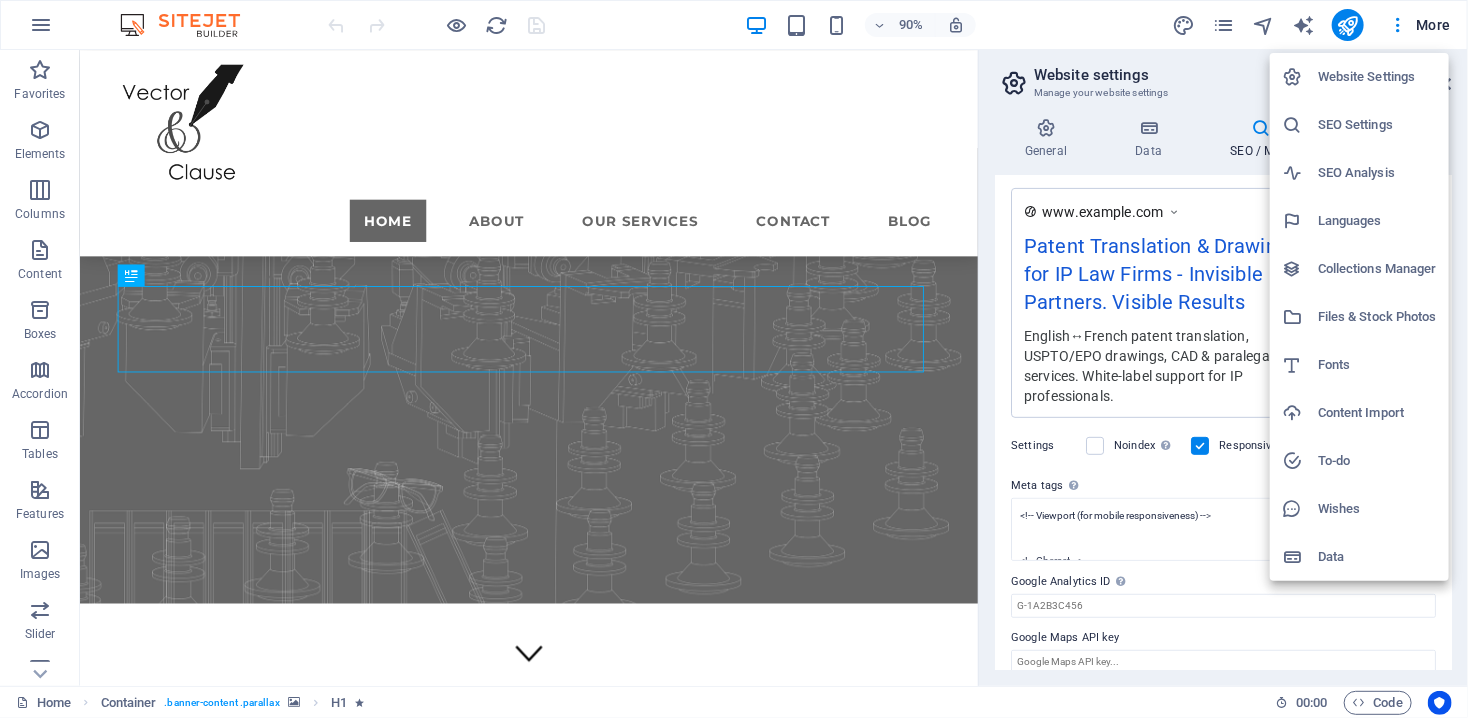 click on "Website Settings" at bounding box center [1377, 77] 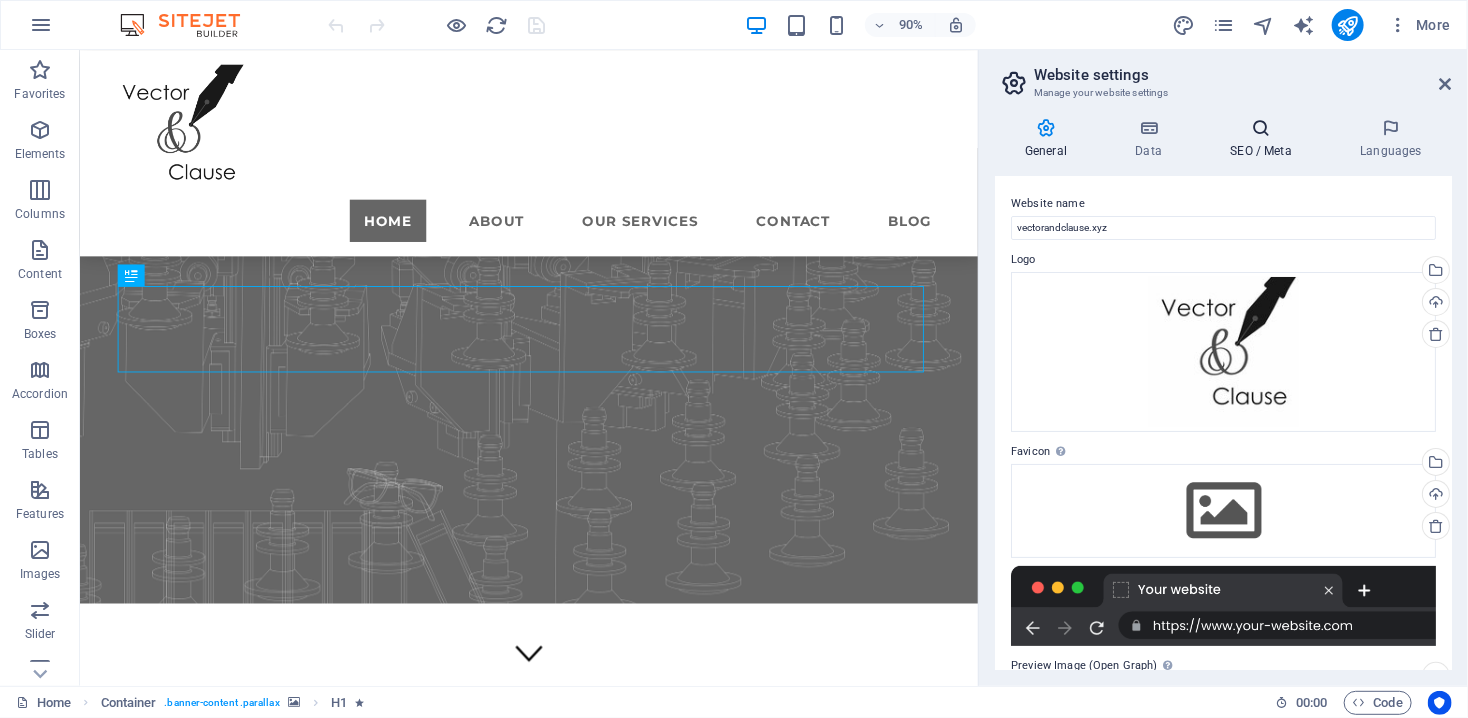 click on "SEO / Meta" at bounding box center (1265, 139) 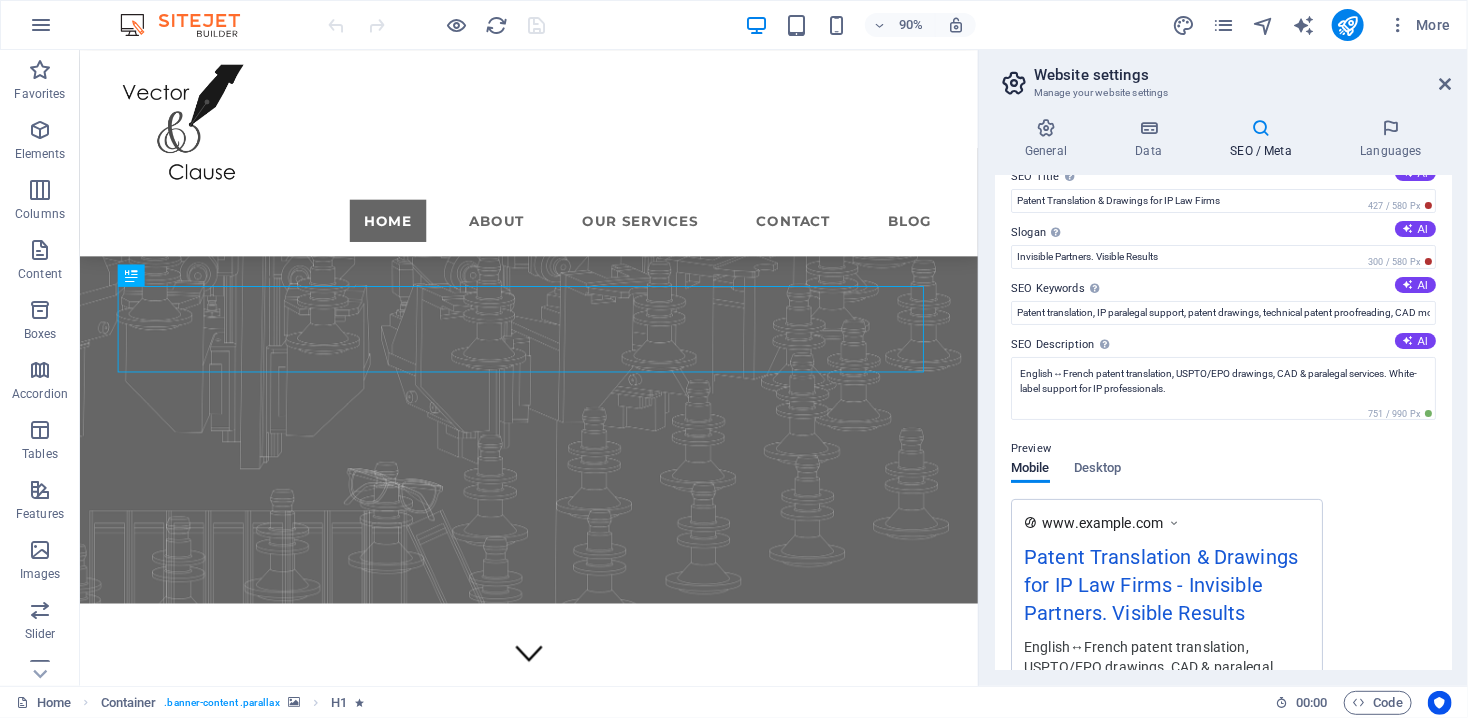 scroll, scrollTop: 0, scrollLeft: 0, axis: both 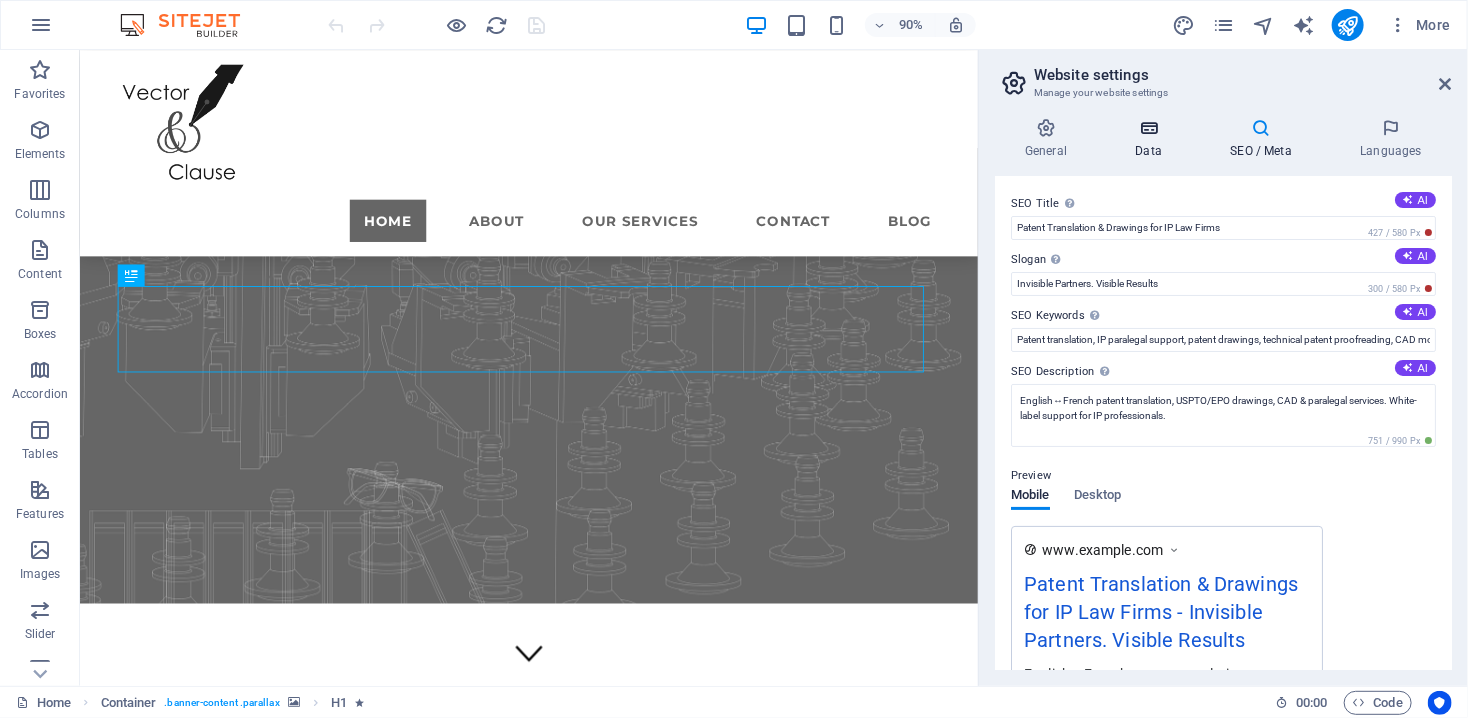 click on "Data" at bounding box center [1152, 139] 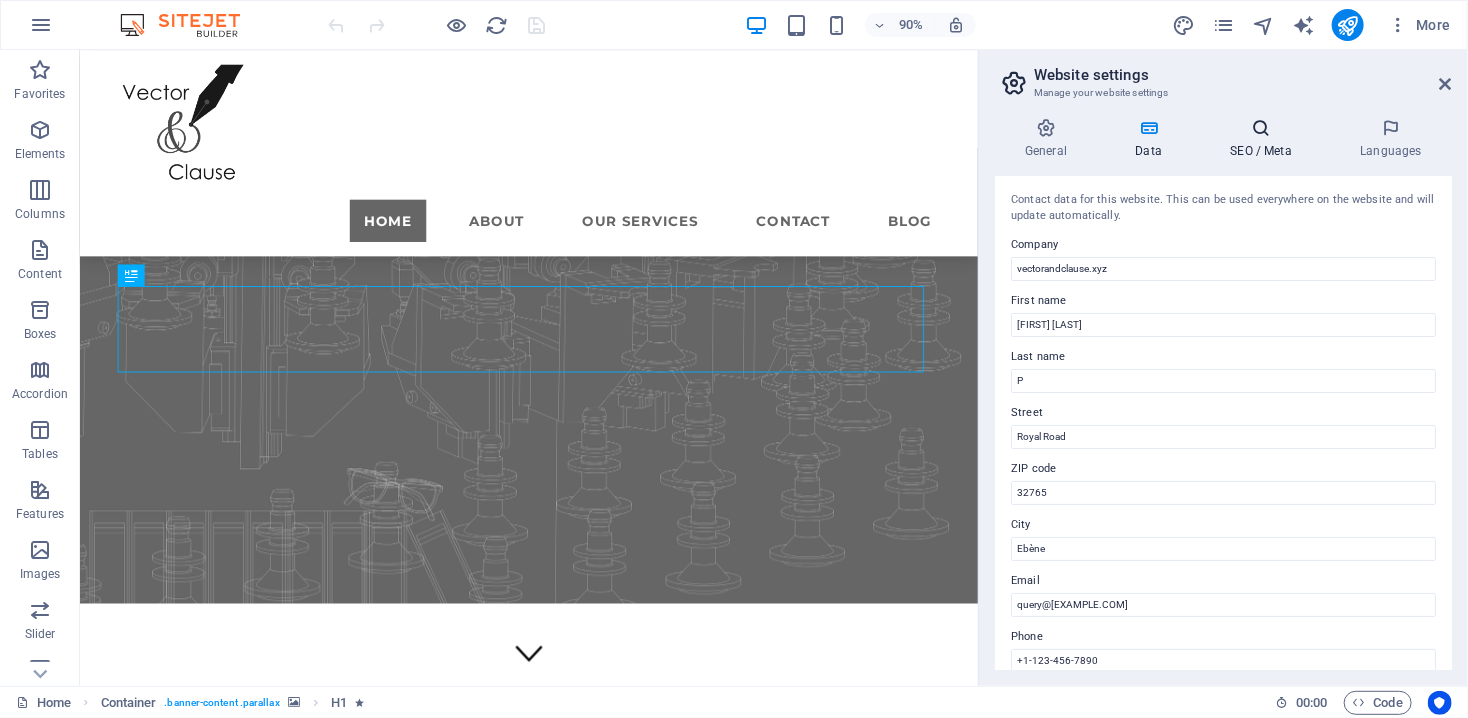 click on "SEO / Meta" at bounding box center (1265, 139) 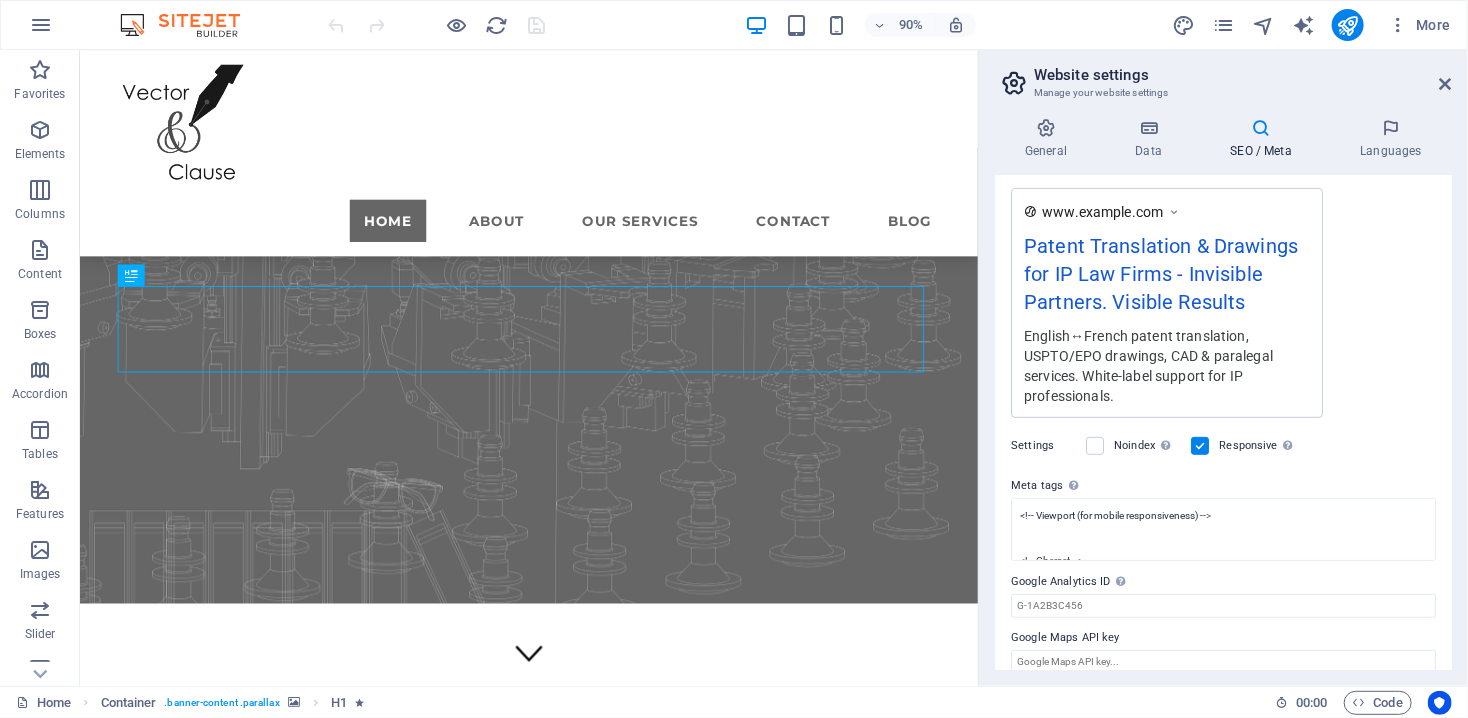 scroll, scrollTop: 0, scrollLeft: 0, axis: both 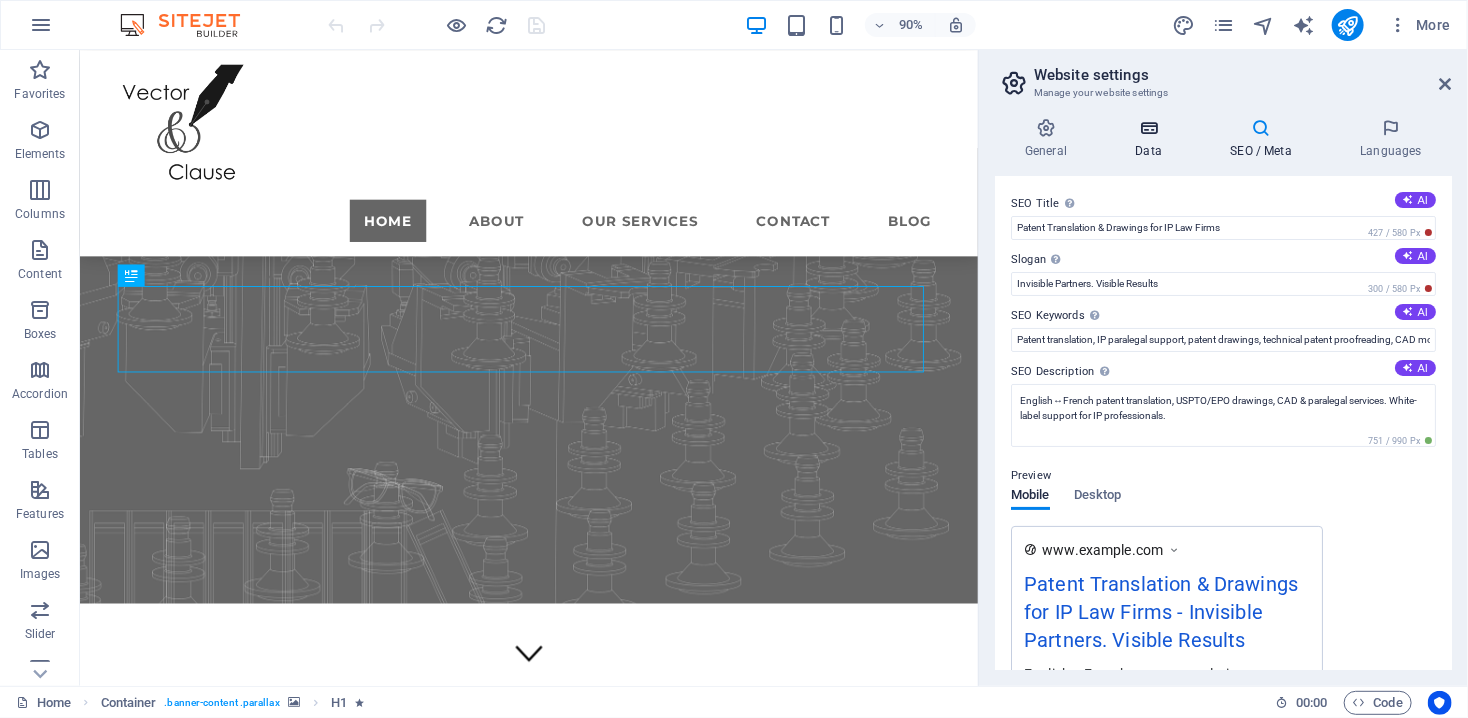 click at bounding box center (1148, 128) 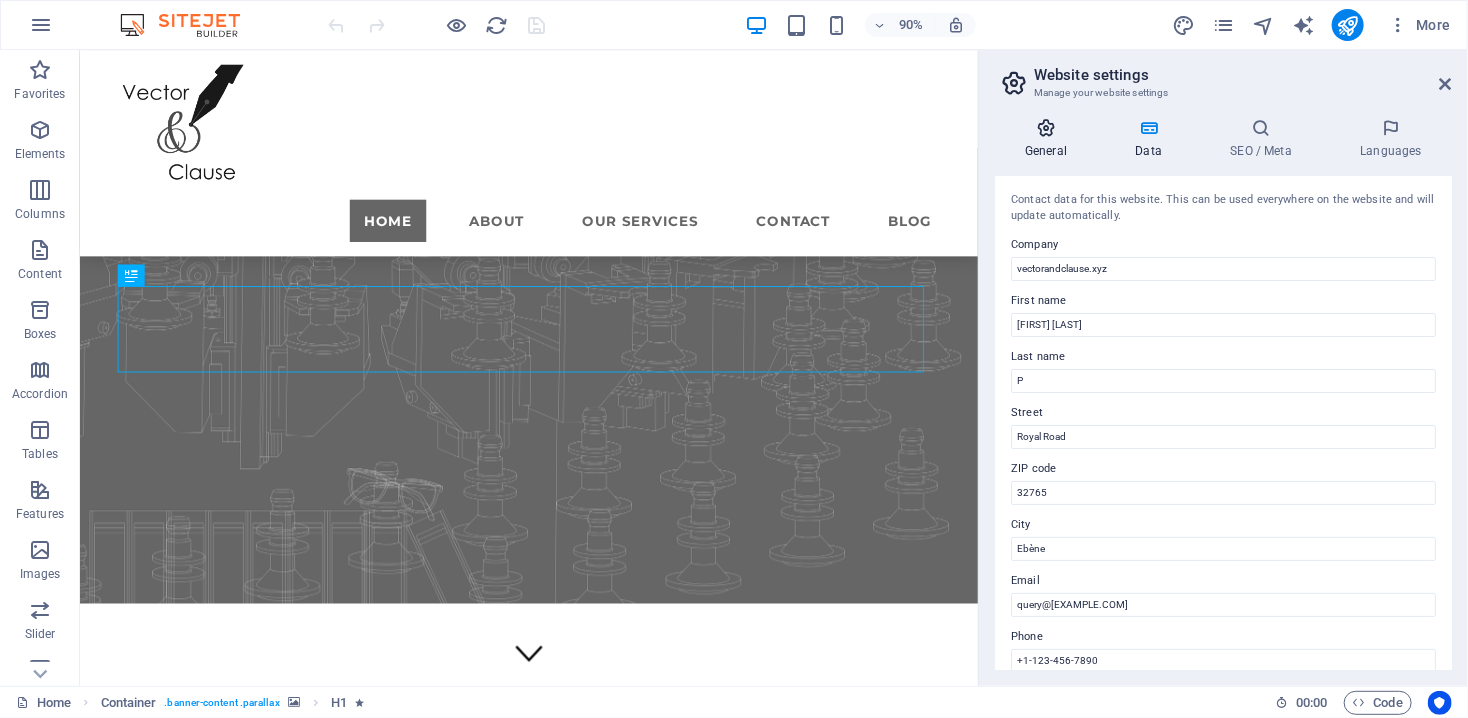 click at bounding box center [1046, 128] 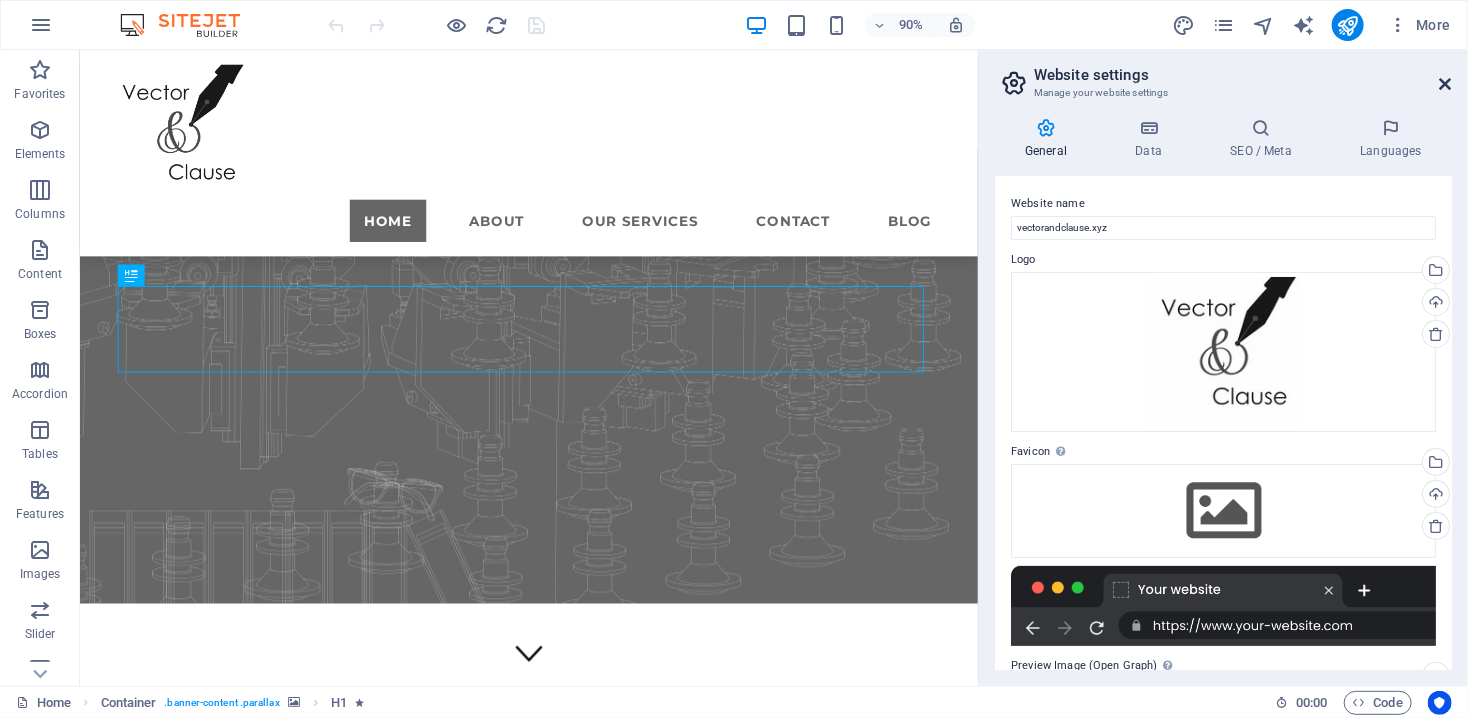 click at bounding box center [1446, 84] 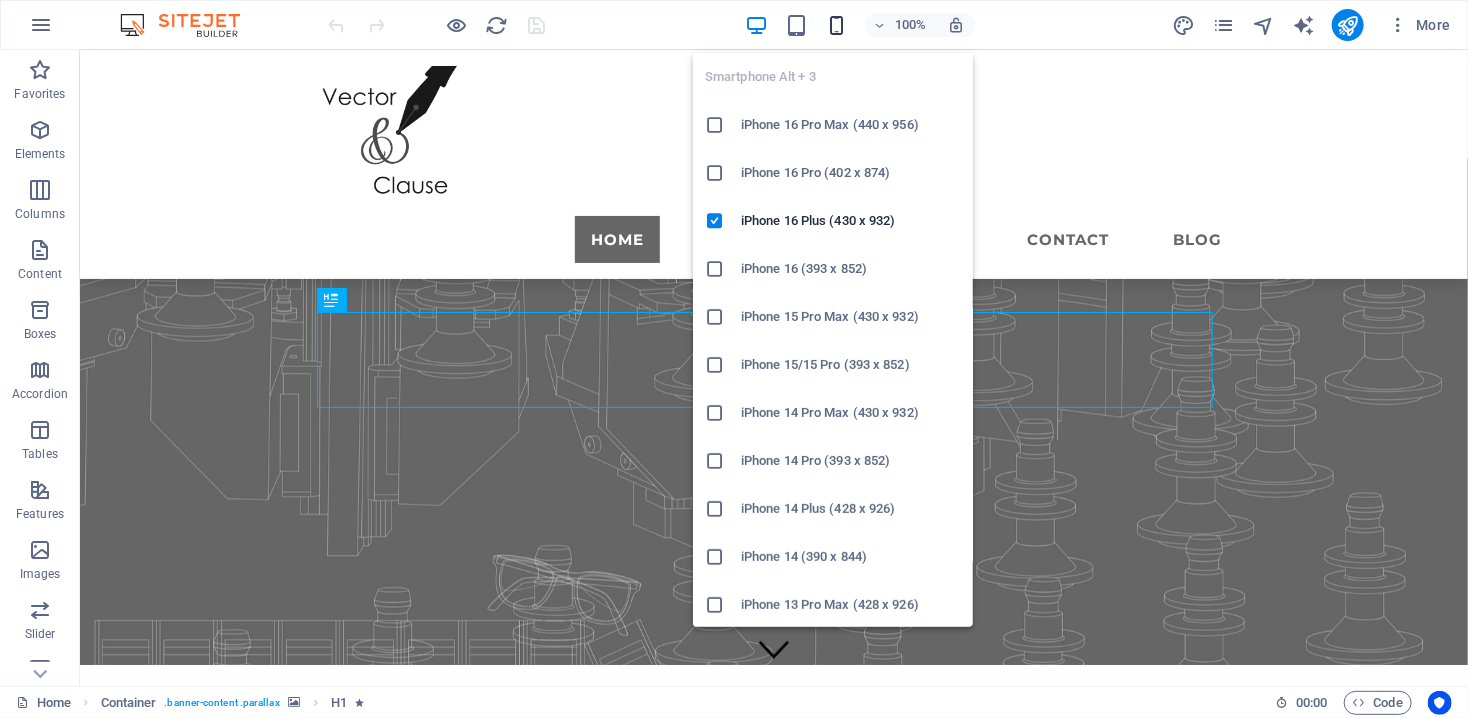 click at bounding box center [836, 25] 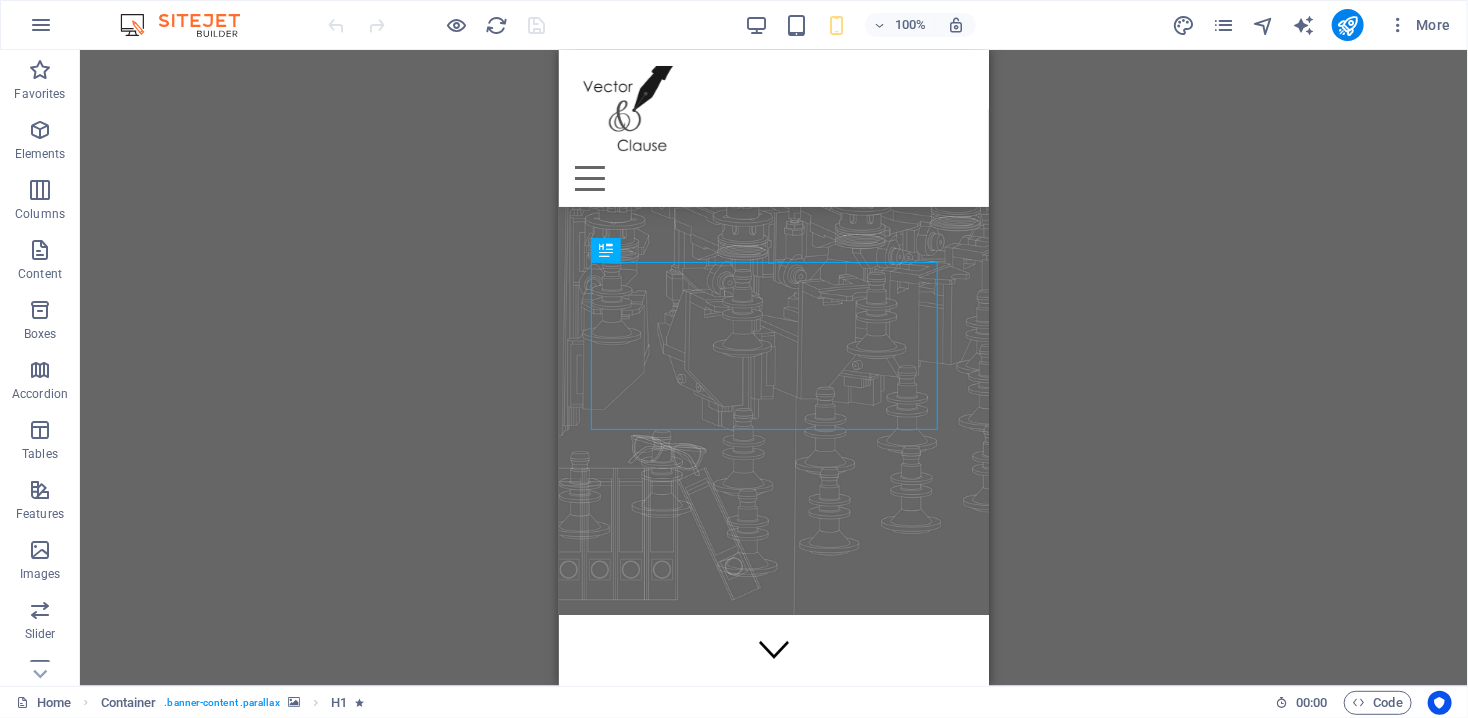 click on "Drag here to replace the existing content. Press “Ctrl” if you want to create a new element.
H1   Container   Menu Bar   Menu   Image" at bounding box center [774, 368] 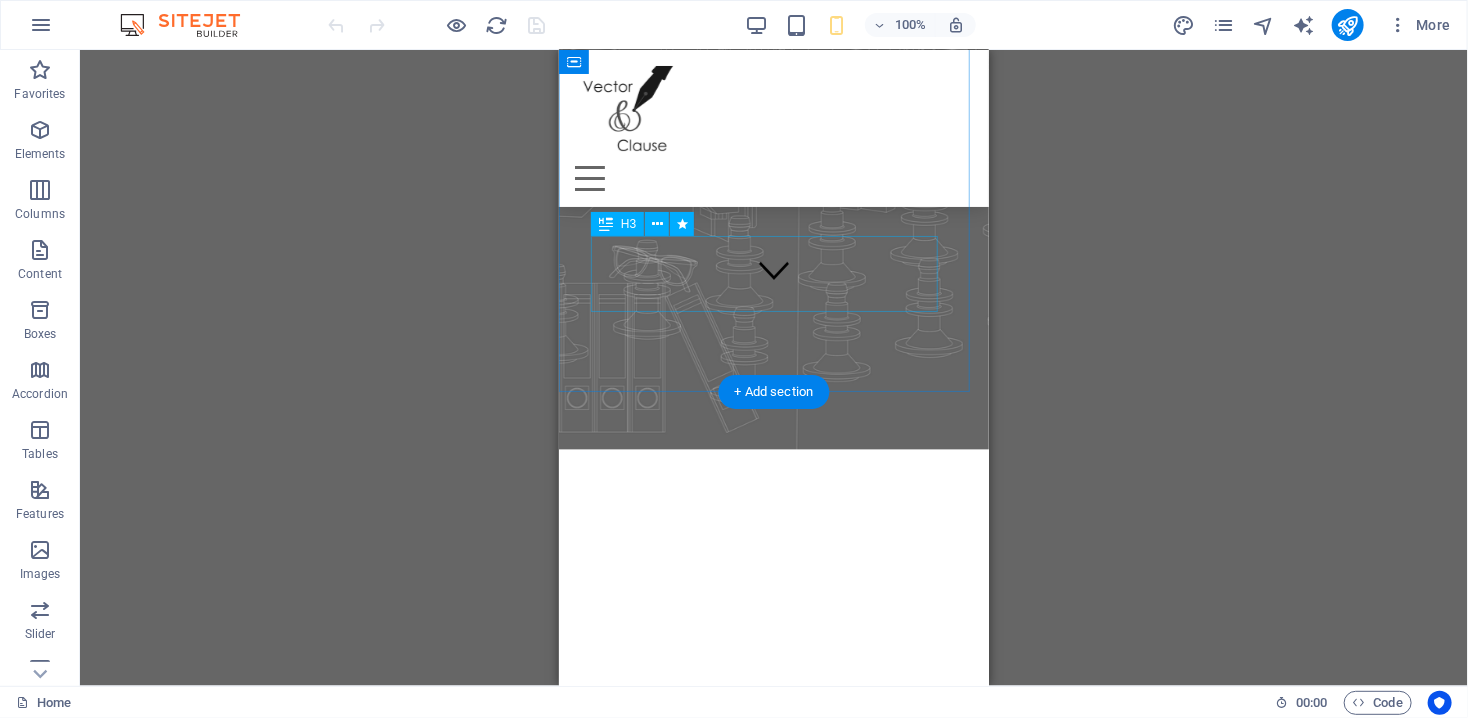 scroll, scrollTop: 0, scrollLeft: 0, axis: both 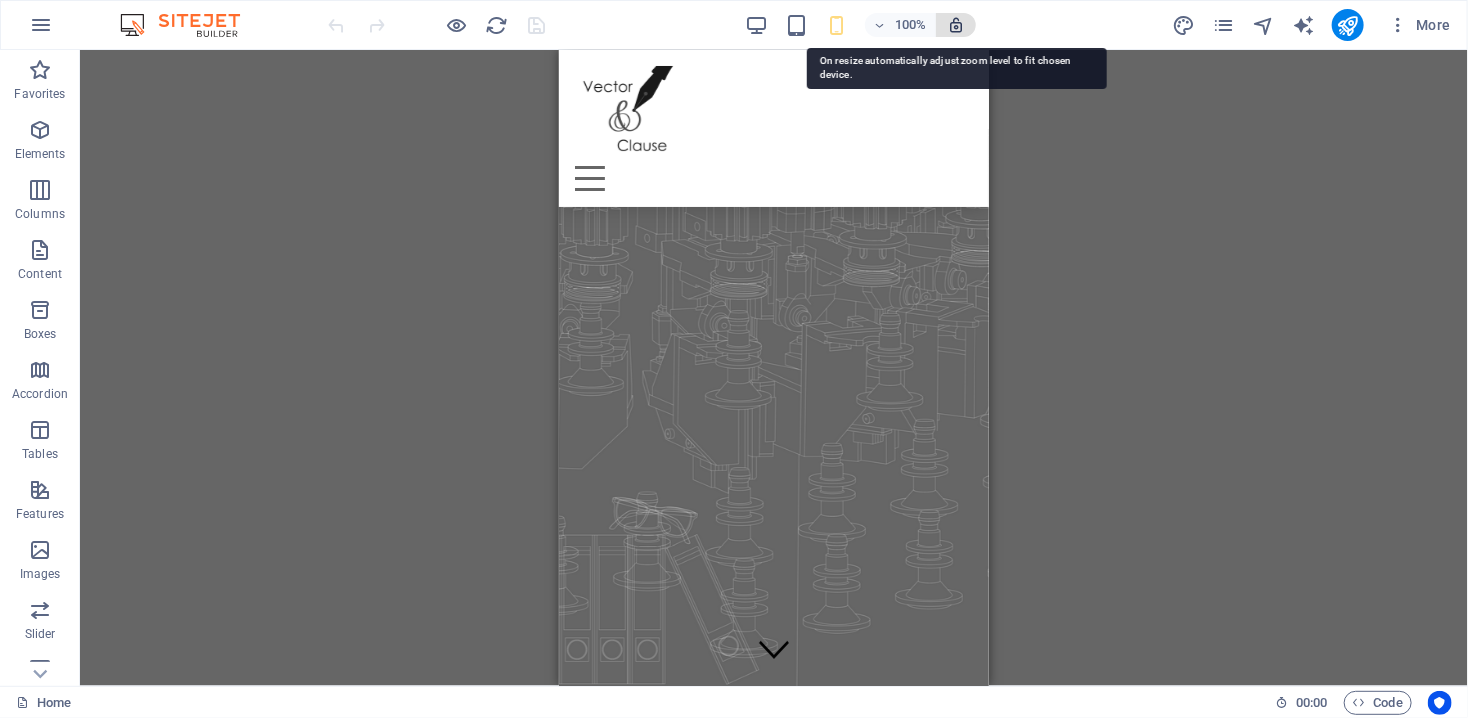 click at bounding box center (956, 25) 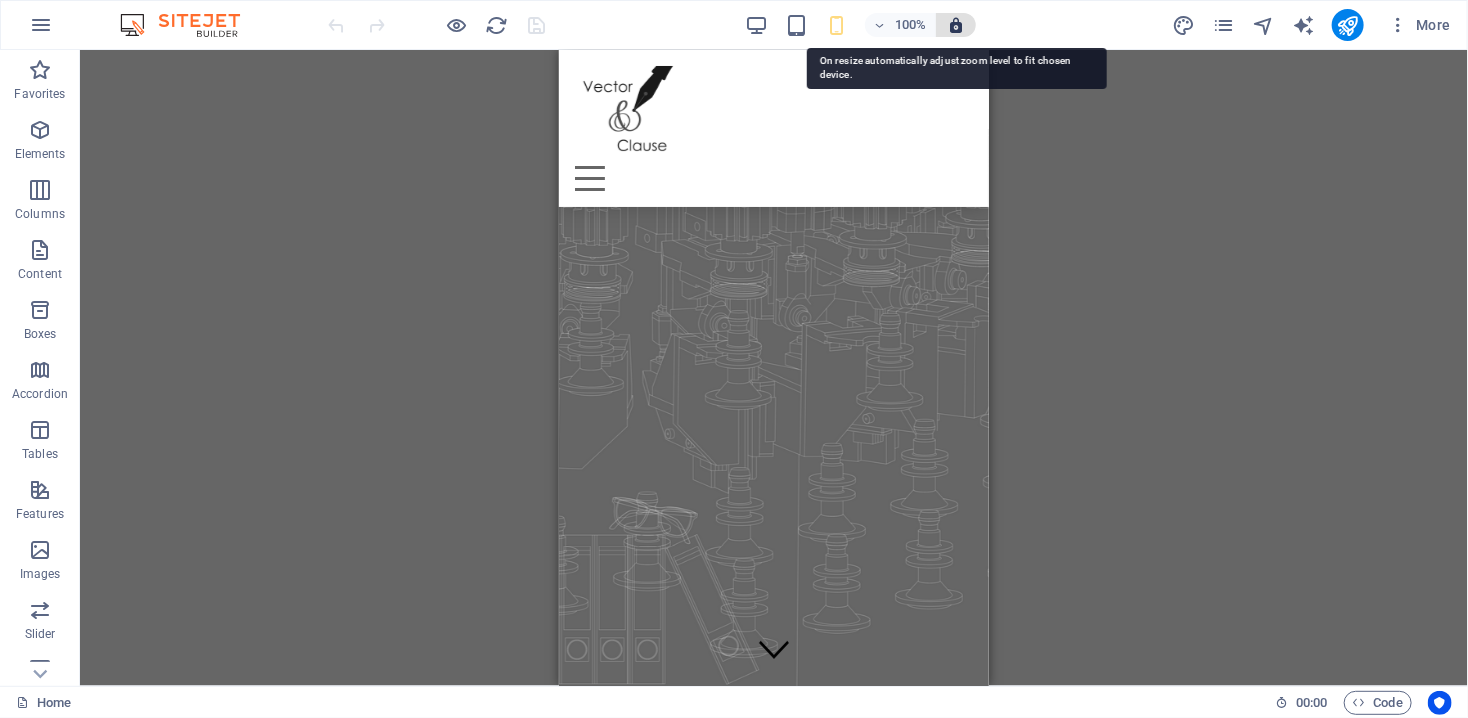 click at bounding box center (956, 25) 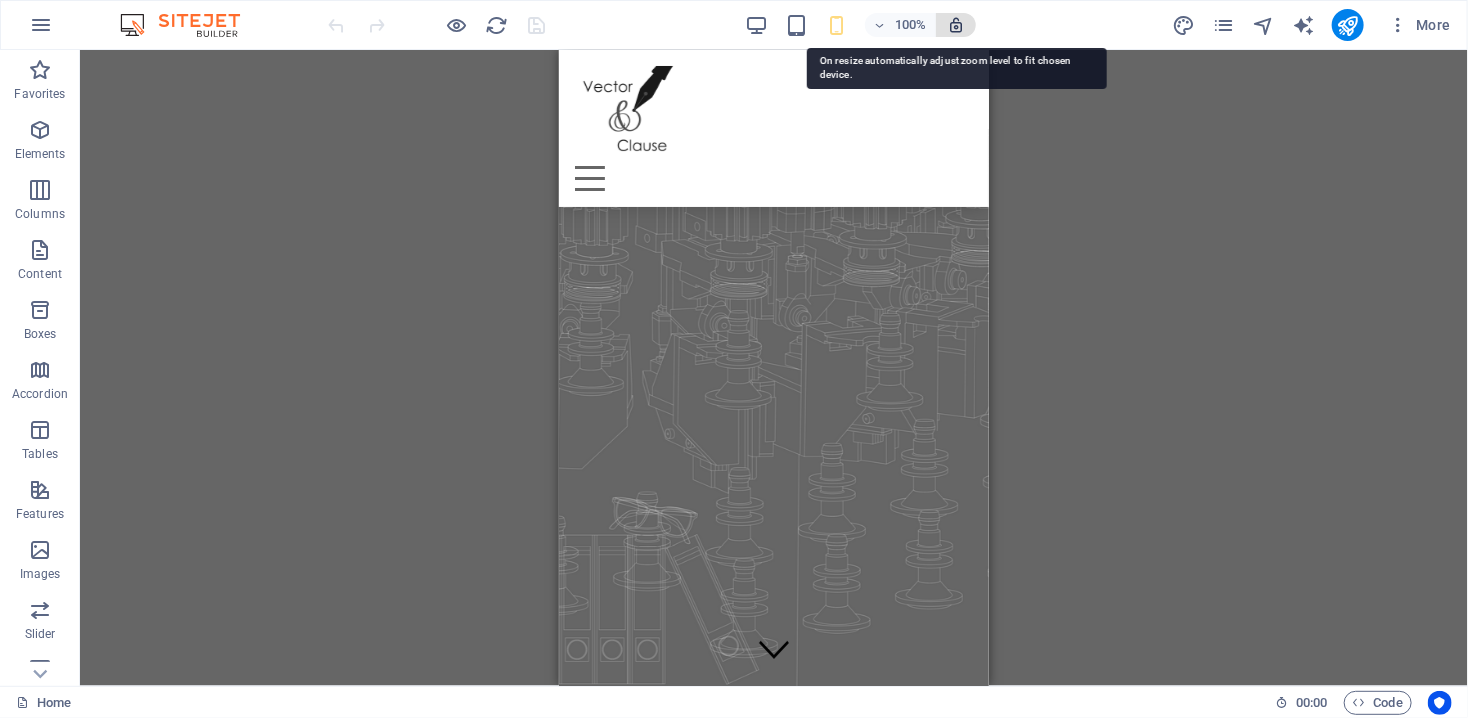click at bounding box center [956, 25] 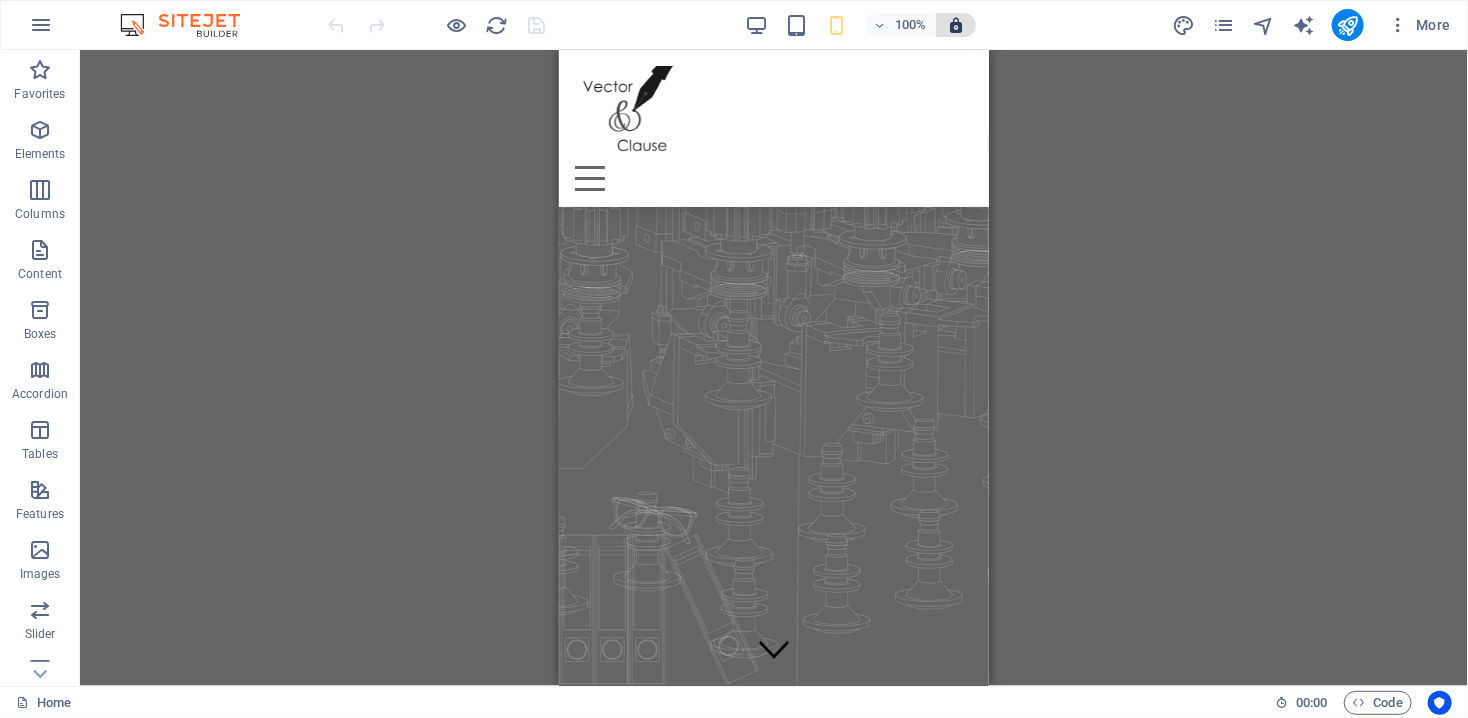 click at bounding box center [956, 25] 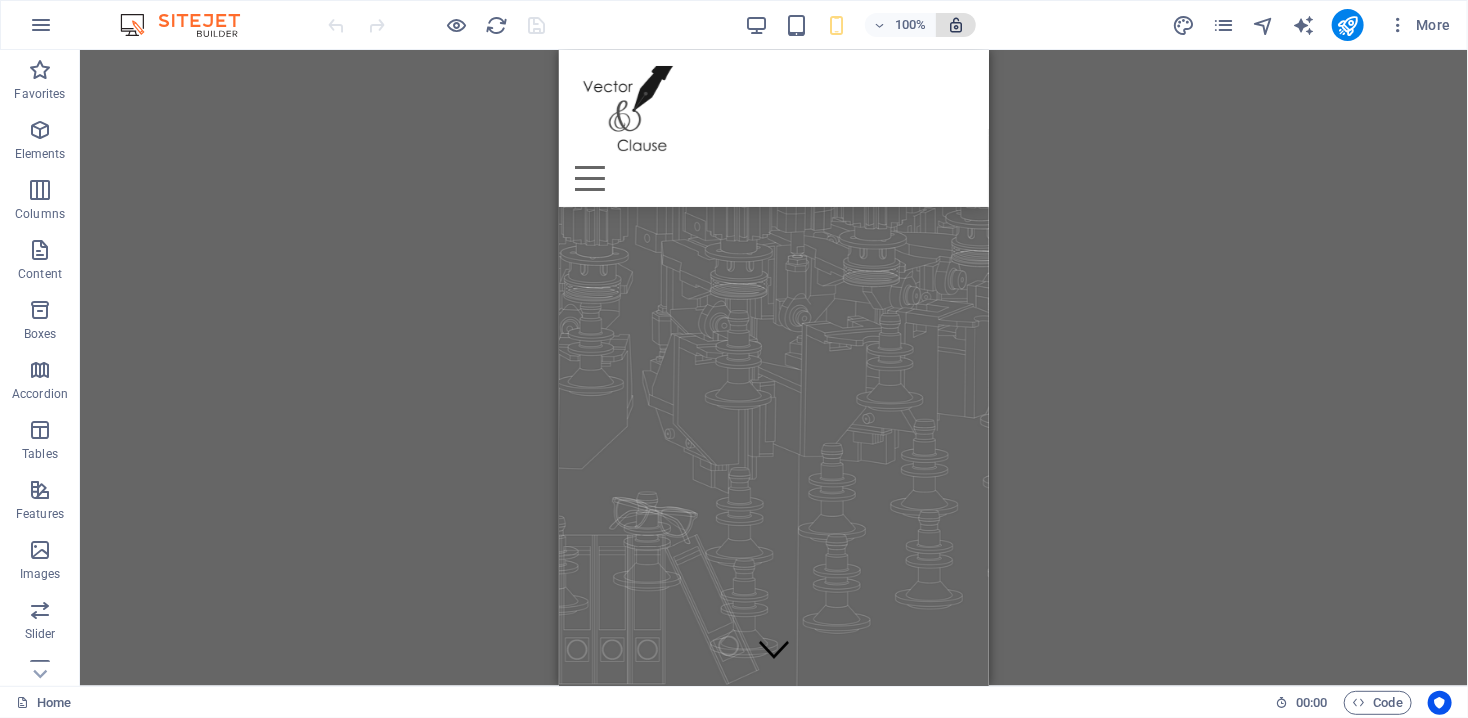 click at bounding box center [956, 25] 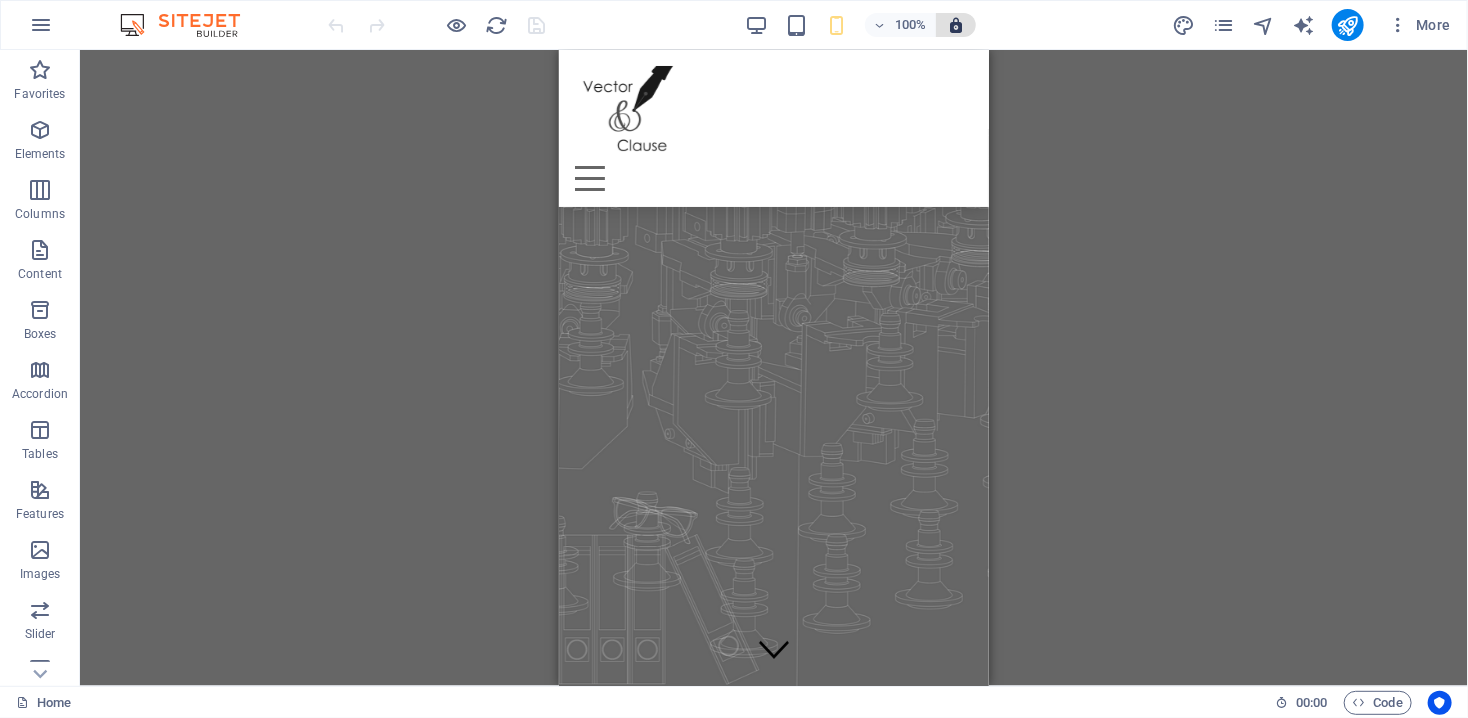 click at bounding box center [956, 25] 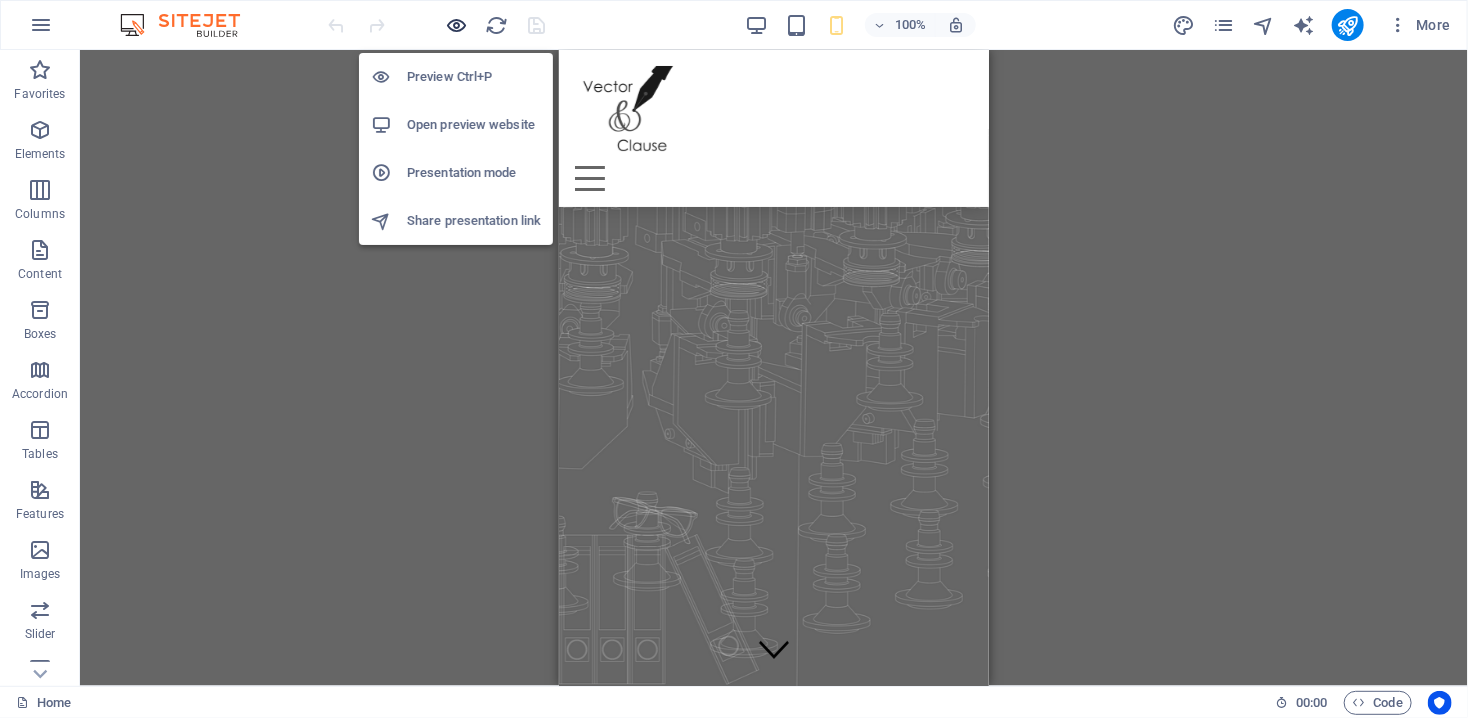 click at bounding box center [457, 25] 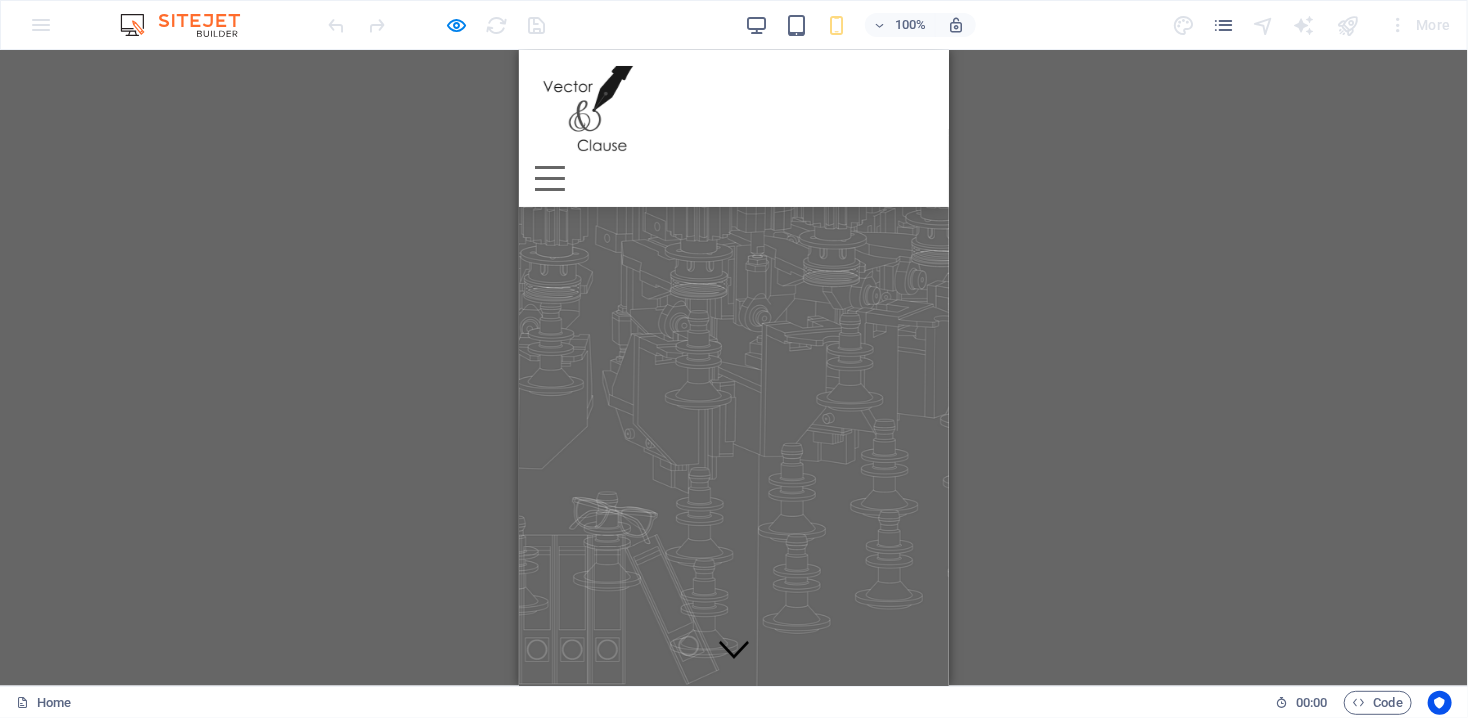 click at bounding box center (549, 177) 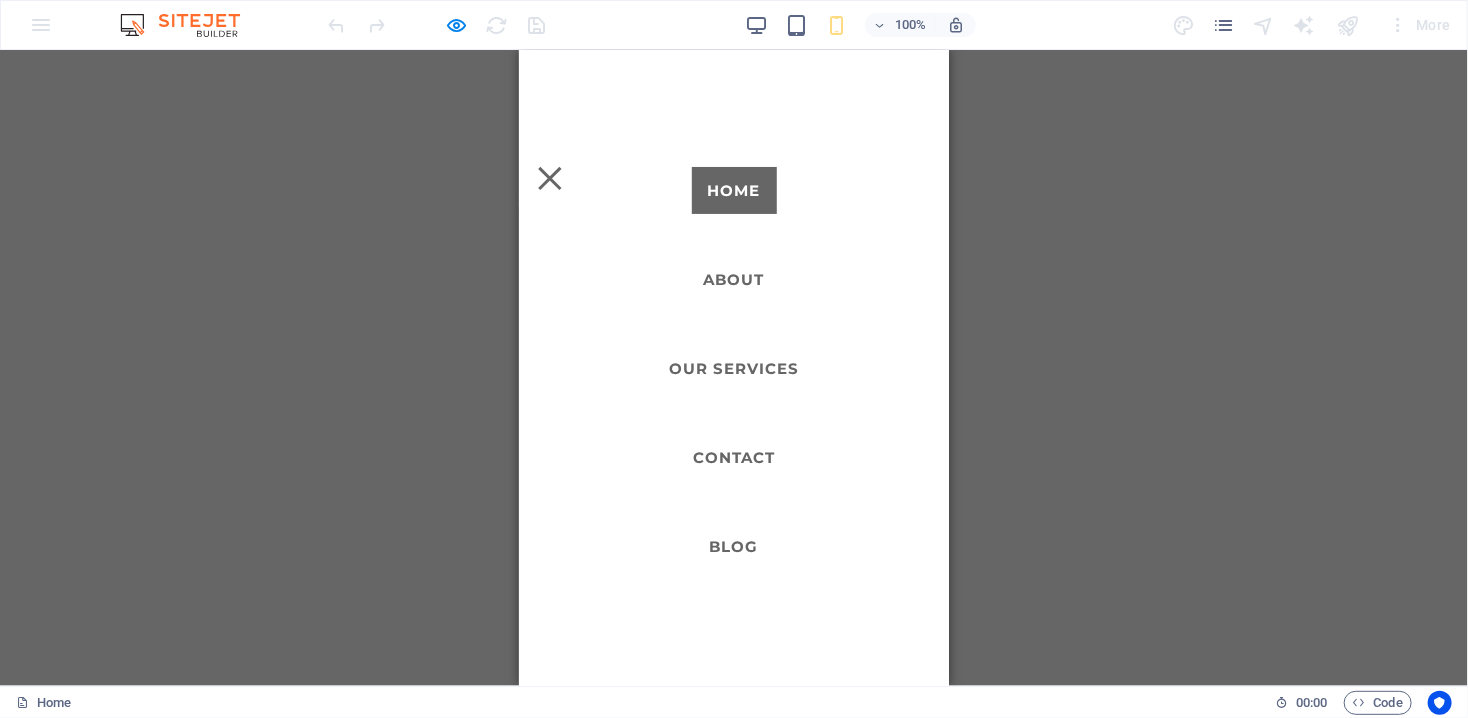 click at bounding box center [548, 177] 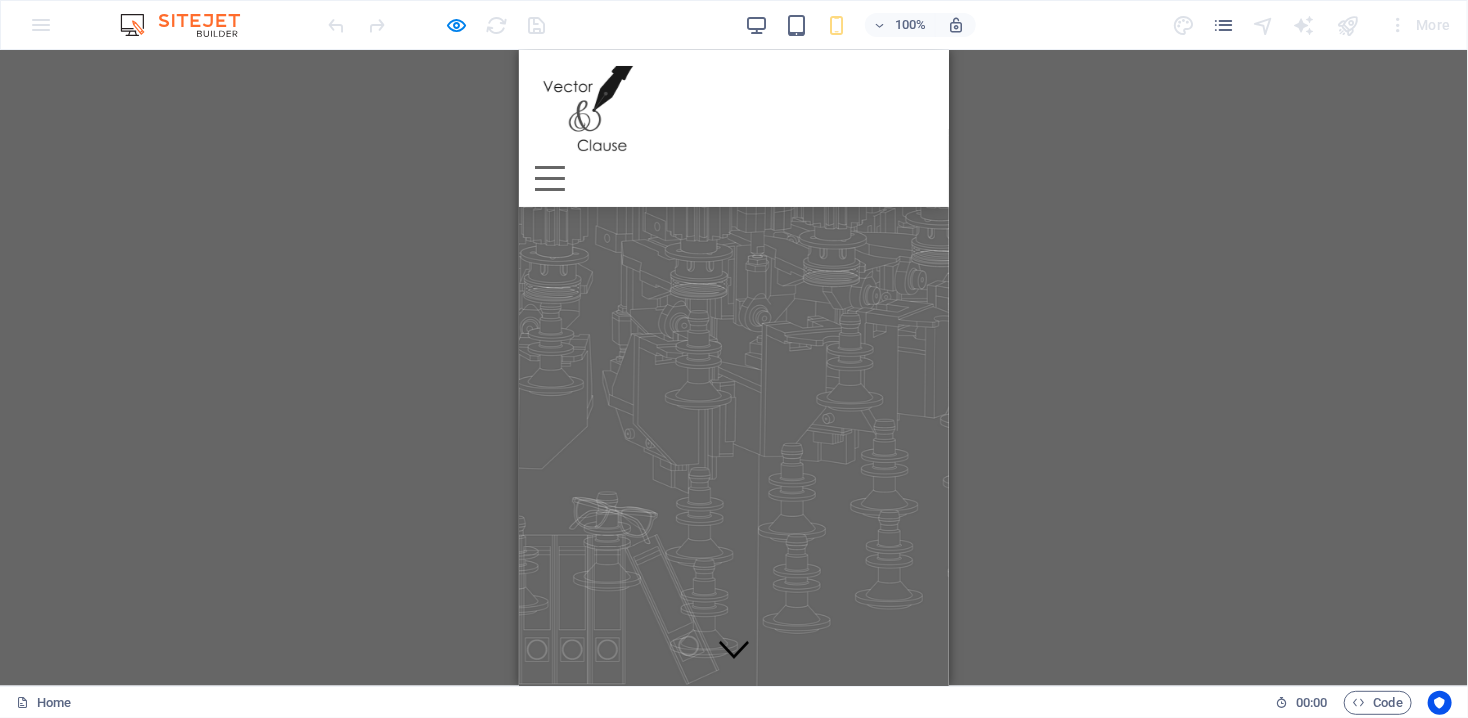 click at bounding box center (549, 177) 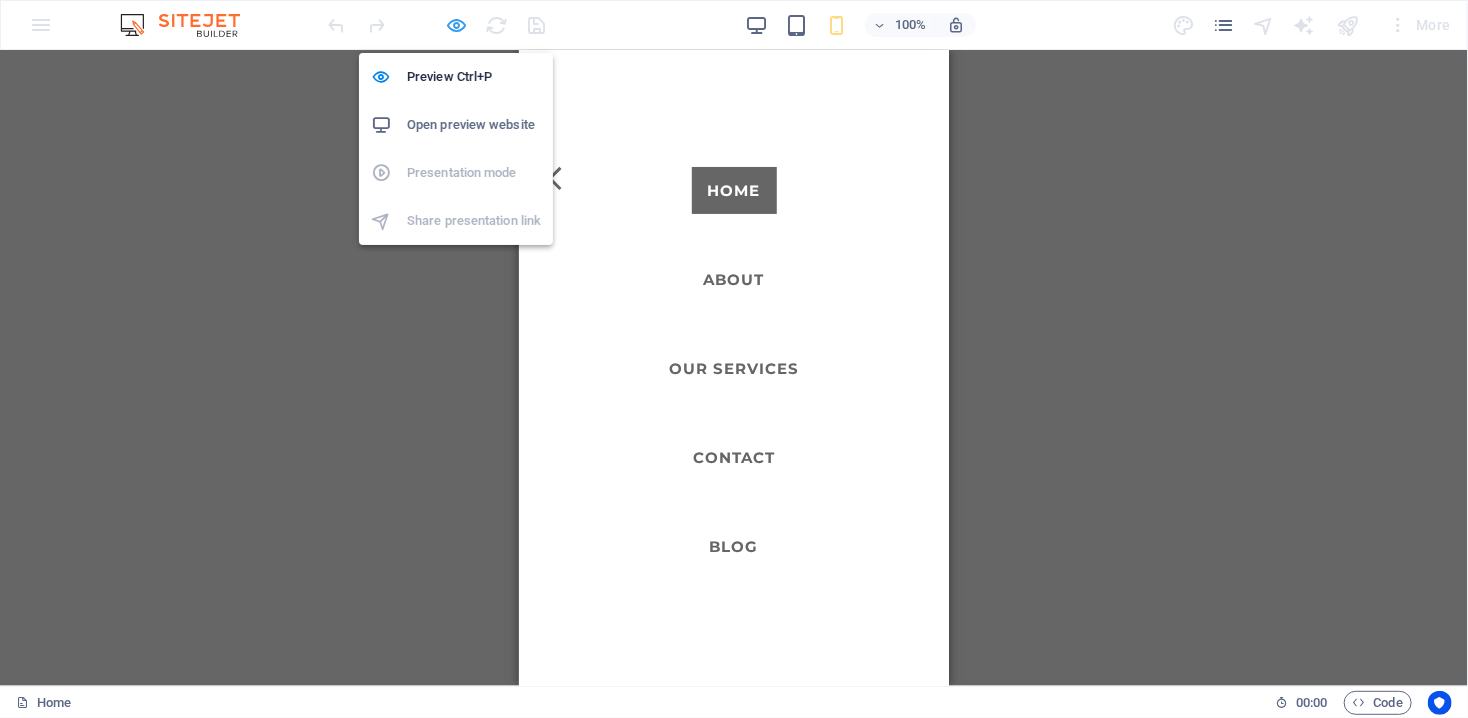 click at bounding box center (457, 25) 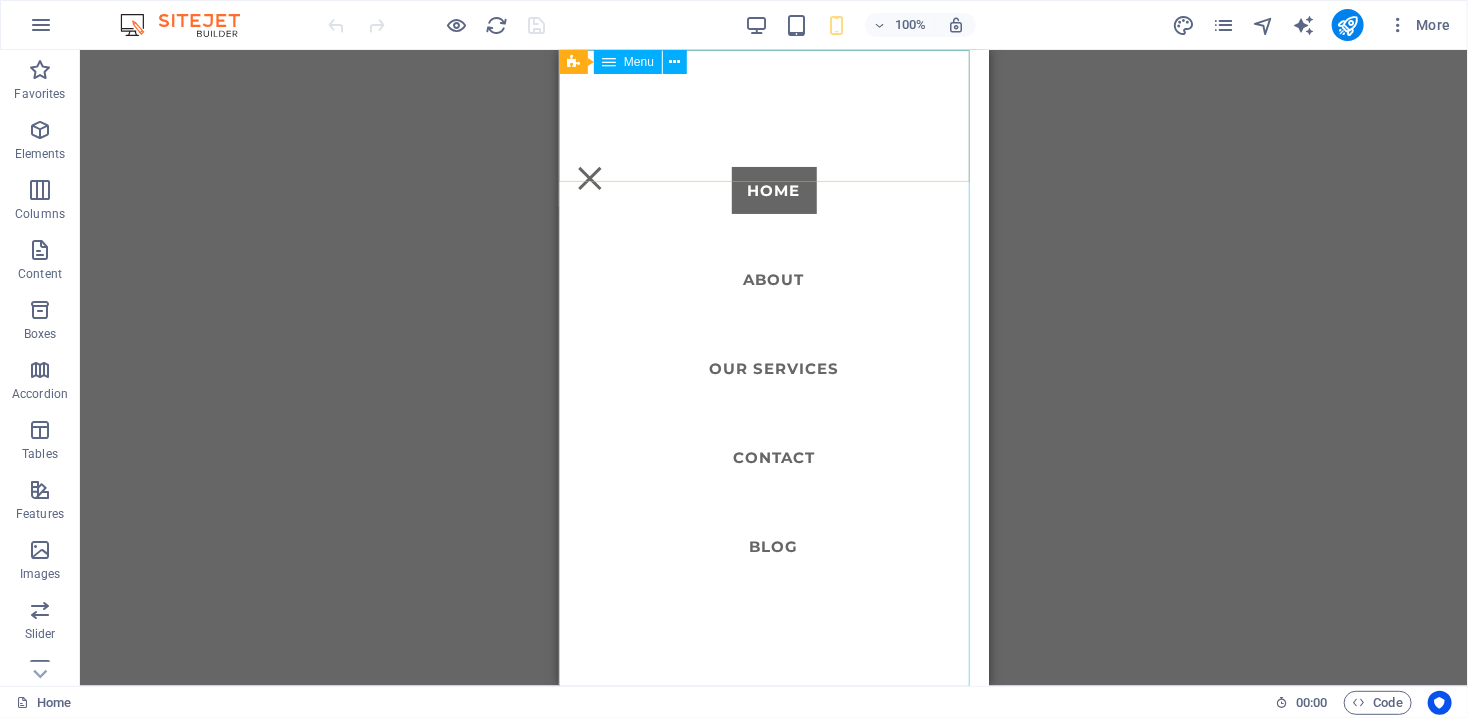 click on "Home About Our Services Contact BLOG" at bounding box center (773, 367) 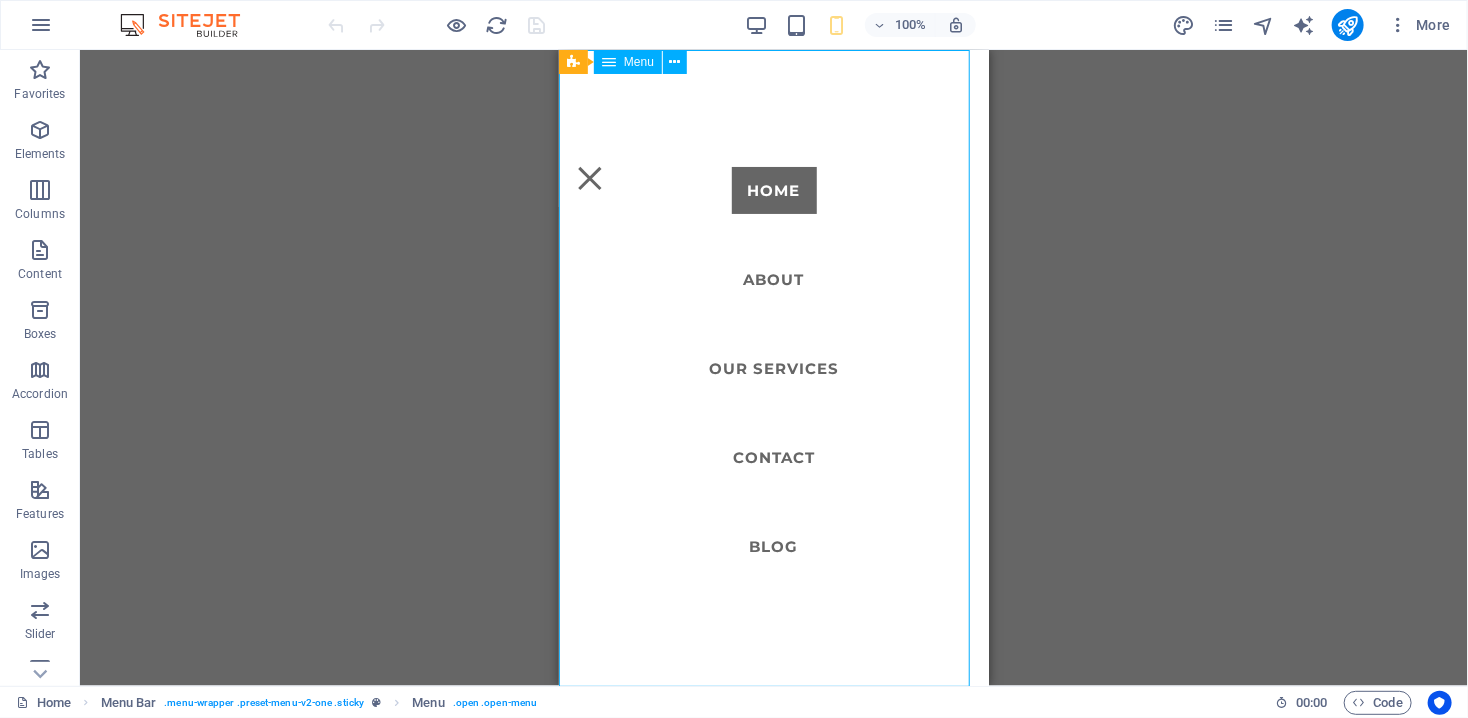 click on "Home About Our Services Contact BLOG" at bounding box center (773, 367) 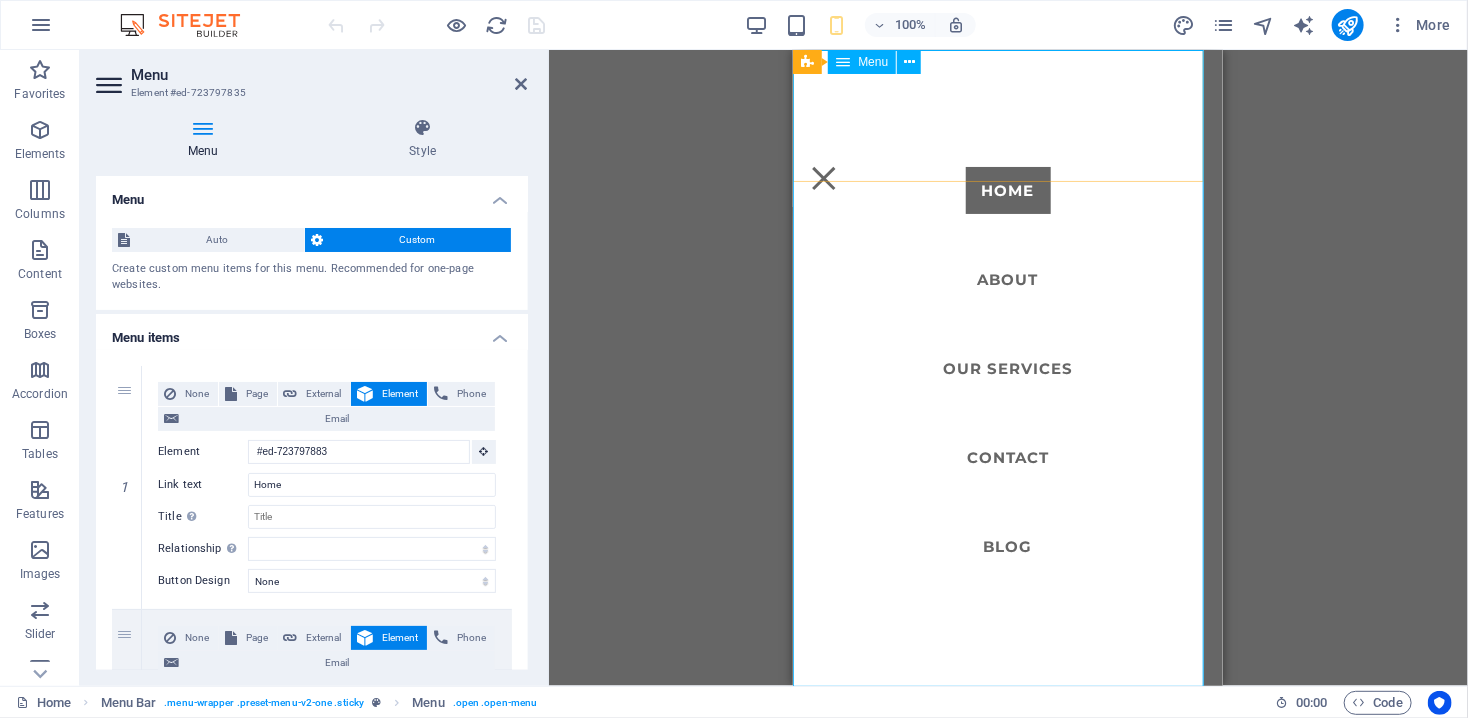 click on "Home About Our Services Contact BLOG" at bounding box center (1008, 367) 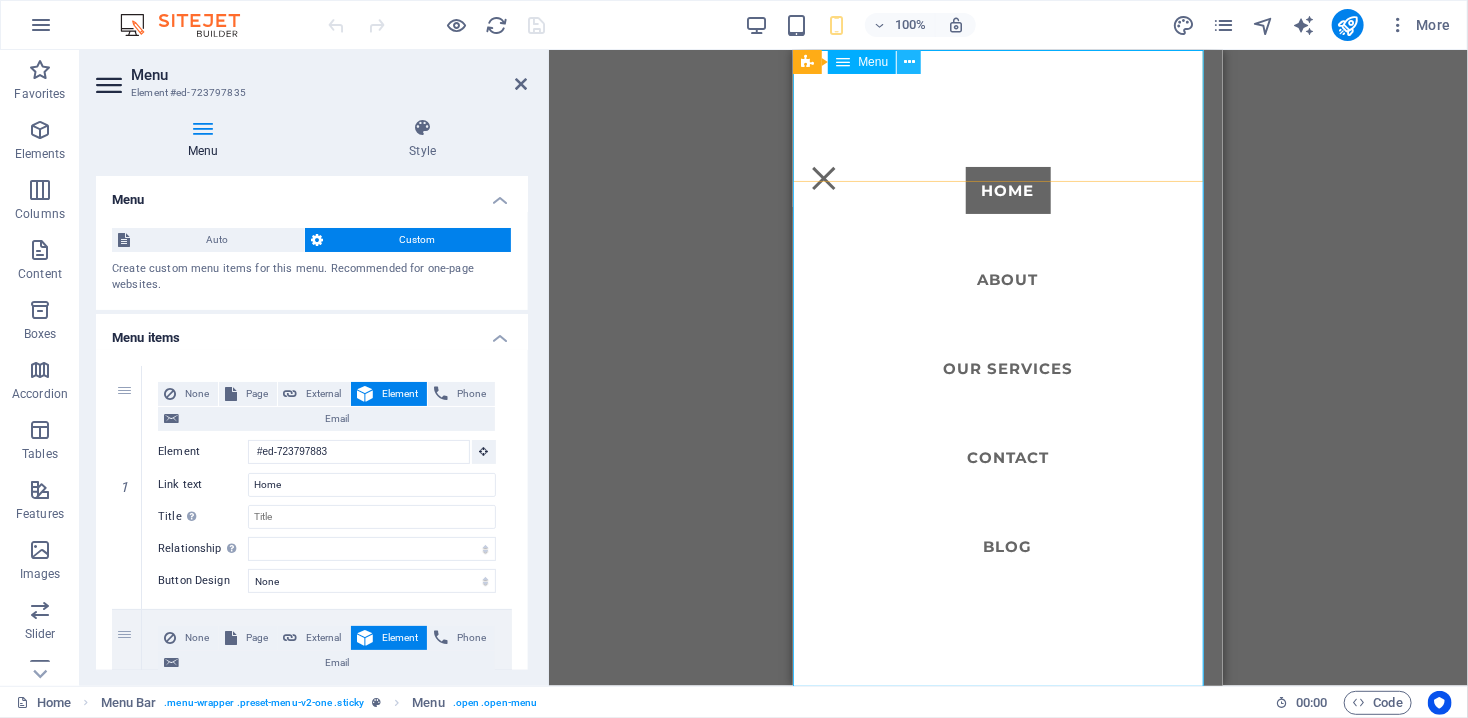 click at bounding box center (909, 62) 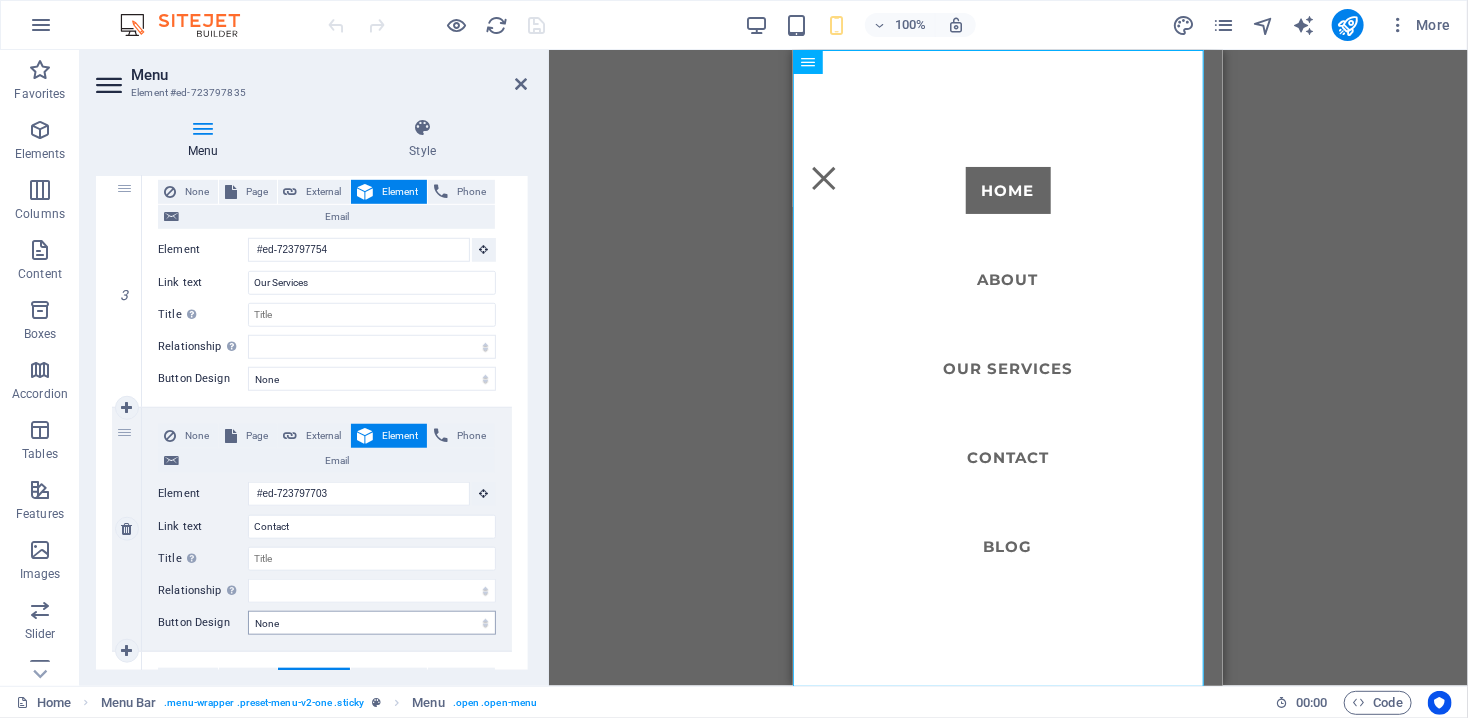 scroll, scrollTop: 0, scrollLeft: 0, axis: both 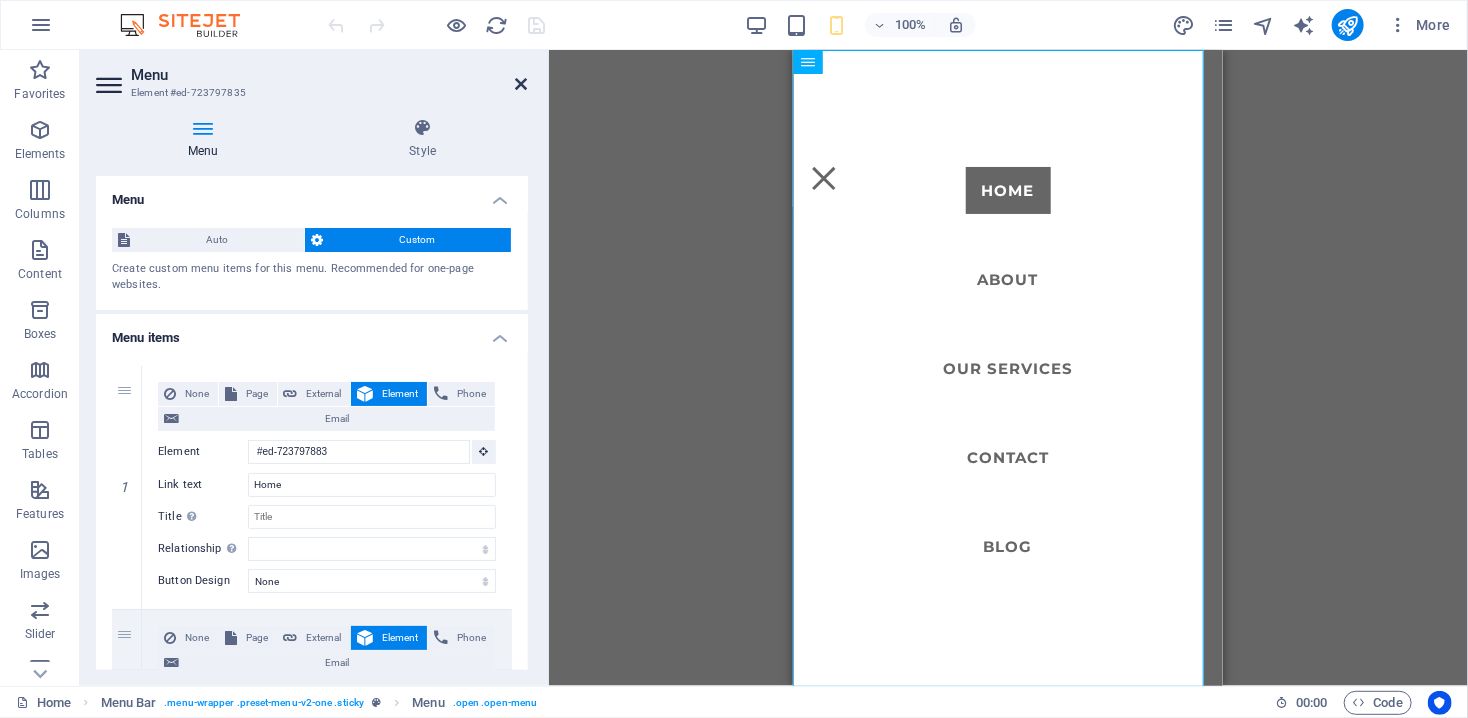 click at bounding box center (522, 84) 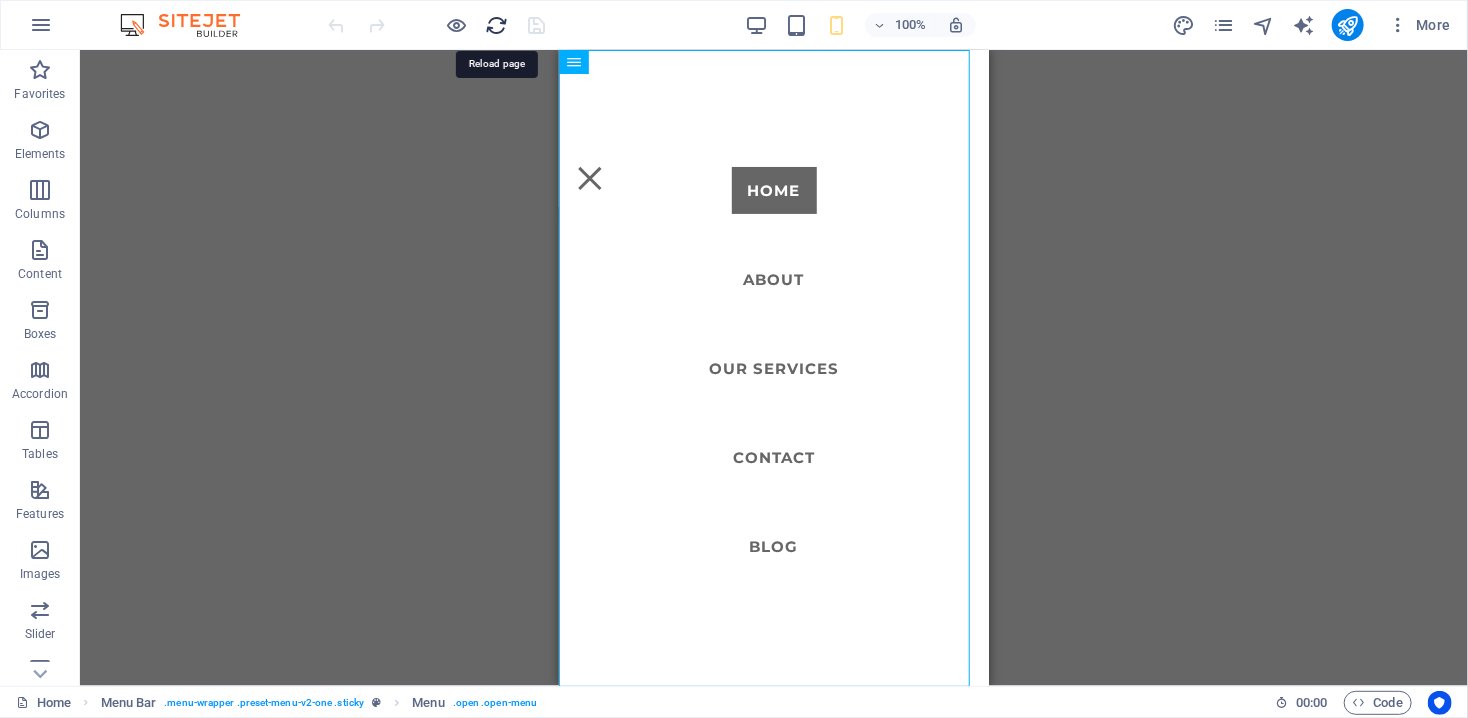 click at bounding box center (497, 25) 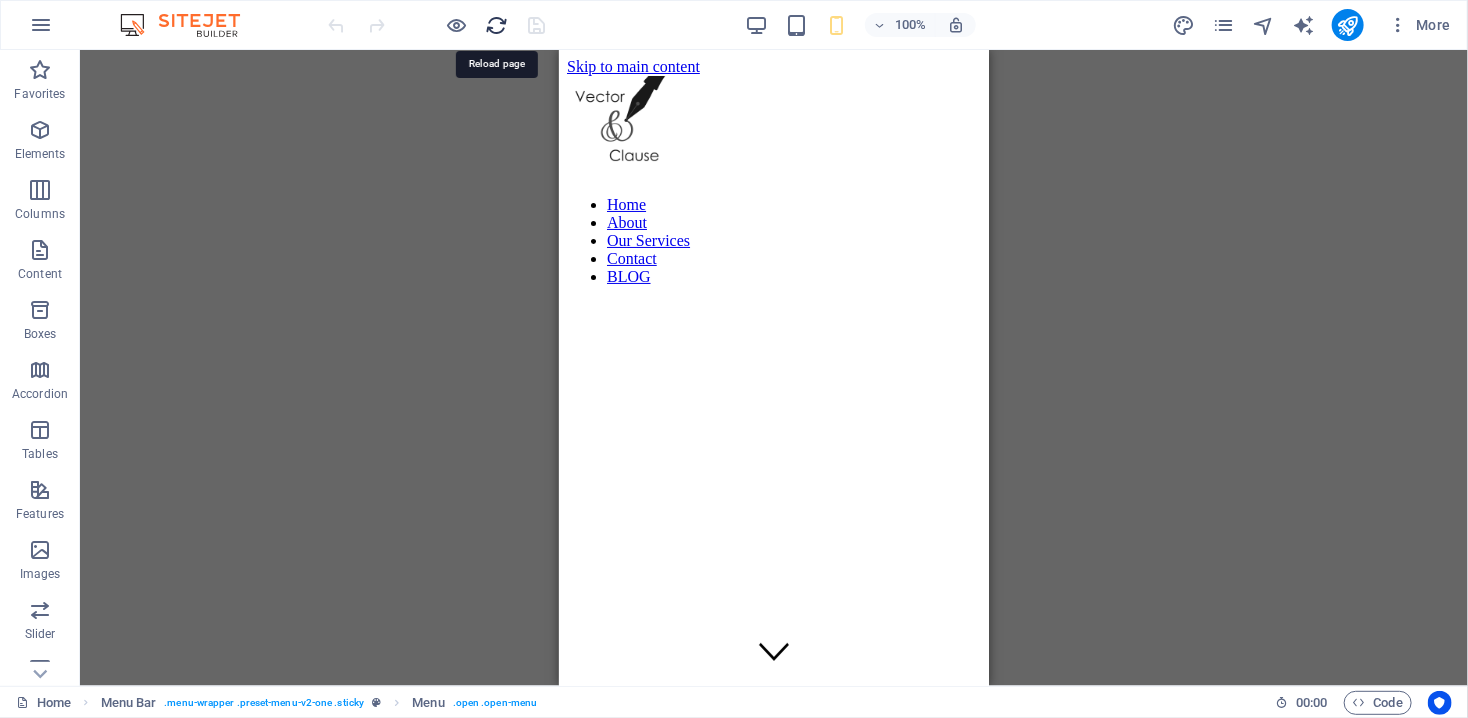 scroll, scrollTop: 0, scrollLeft: 0, axis: both 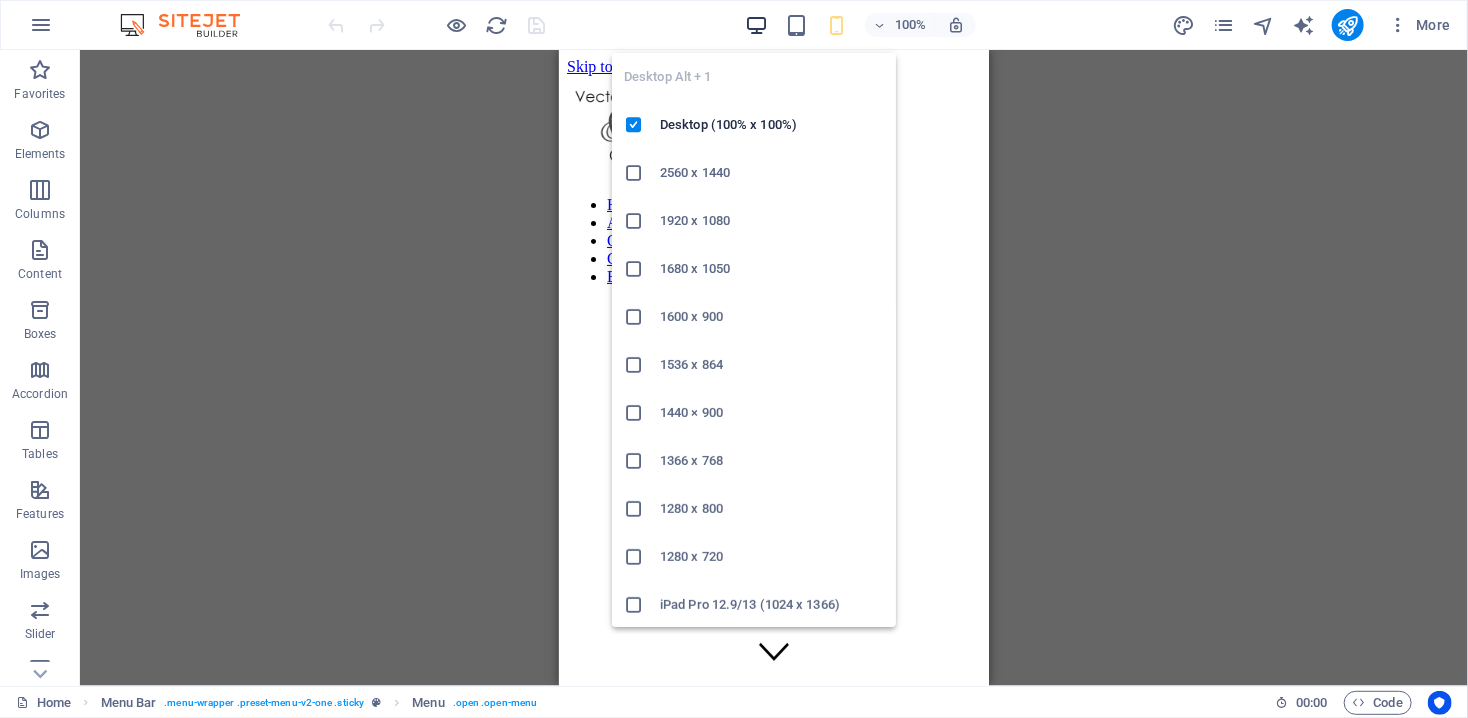 click at bounding box center (756, 25) 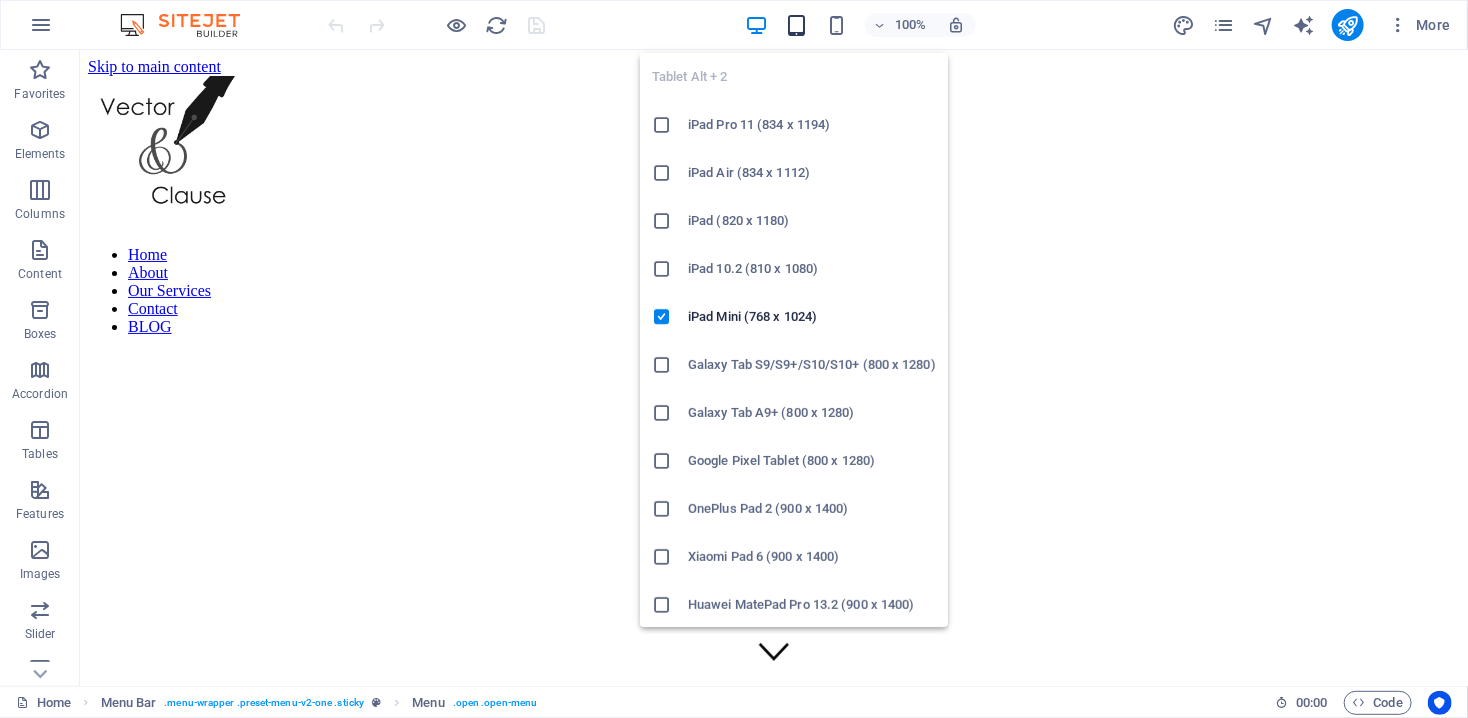 click at bounding box center (796, 25) 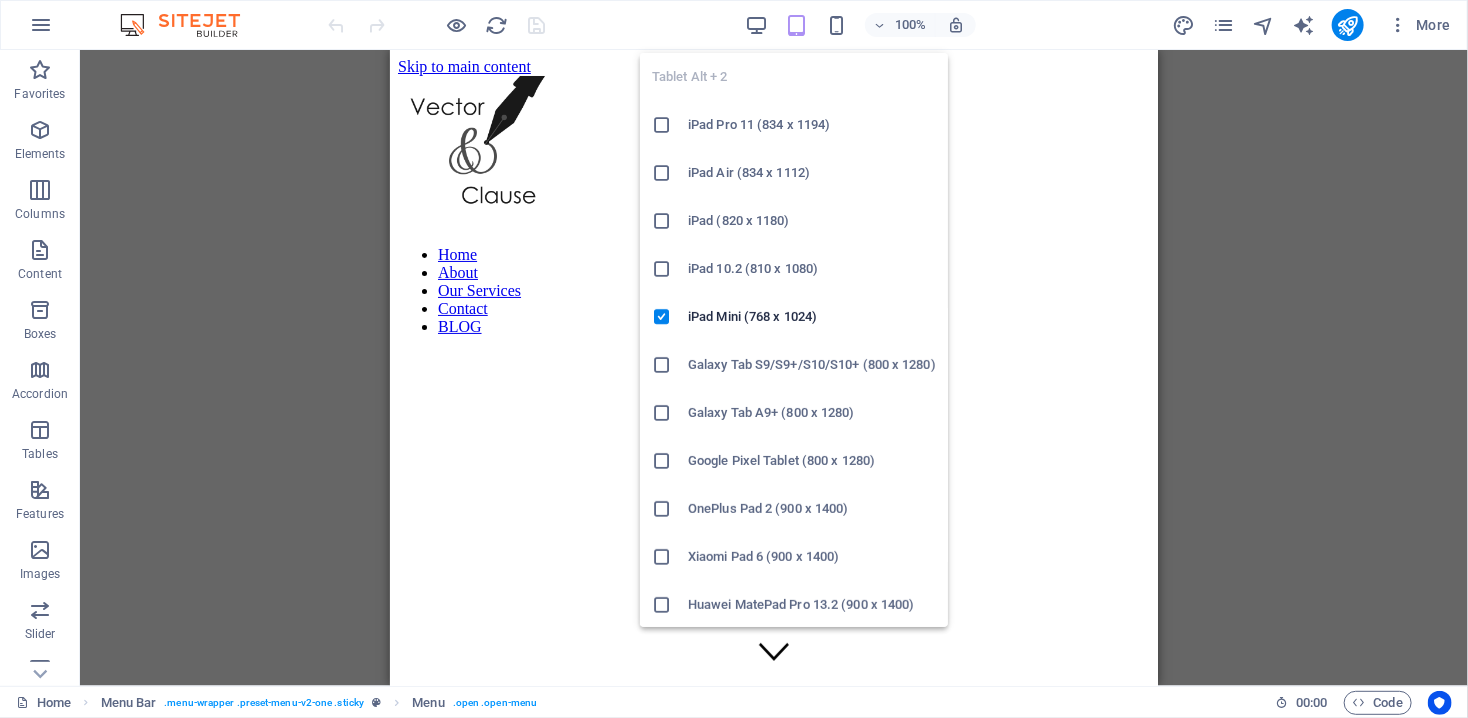 scroll, scrollTop: 145, scrollLeft: 0, axis: vertical 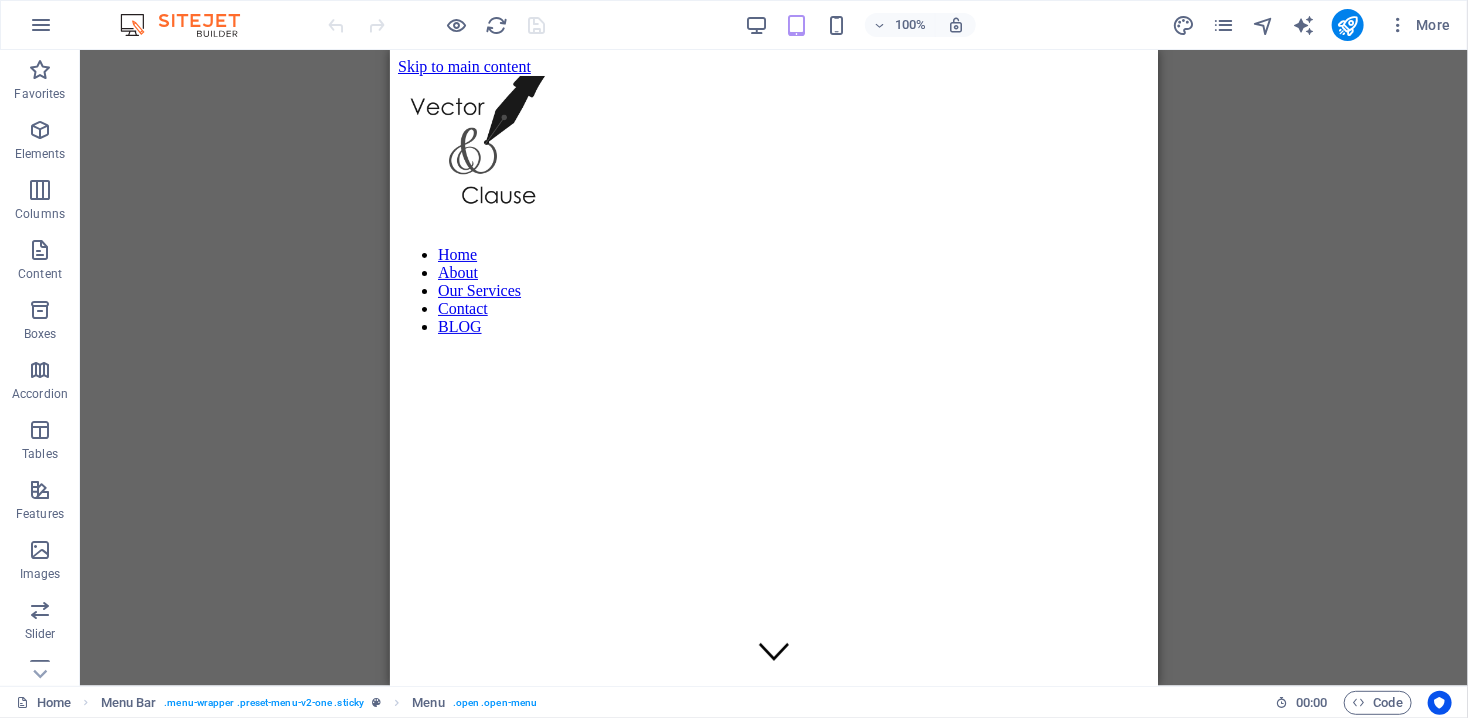 click on "H1   Container   Spacer   H6   Preset   Text   Preset   Preset   Container   Textarea   Preset   Preset   Contact Form   Contact Form   Preset   Form   Text   Checkbox   H2" at bounding box center [774, 368] 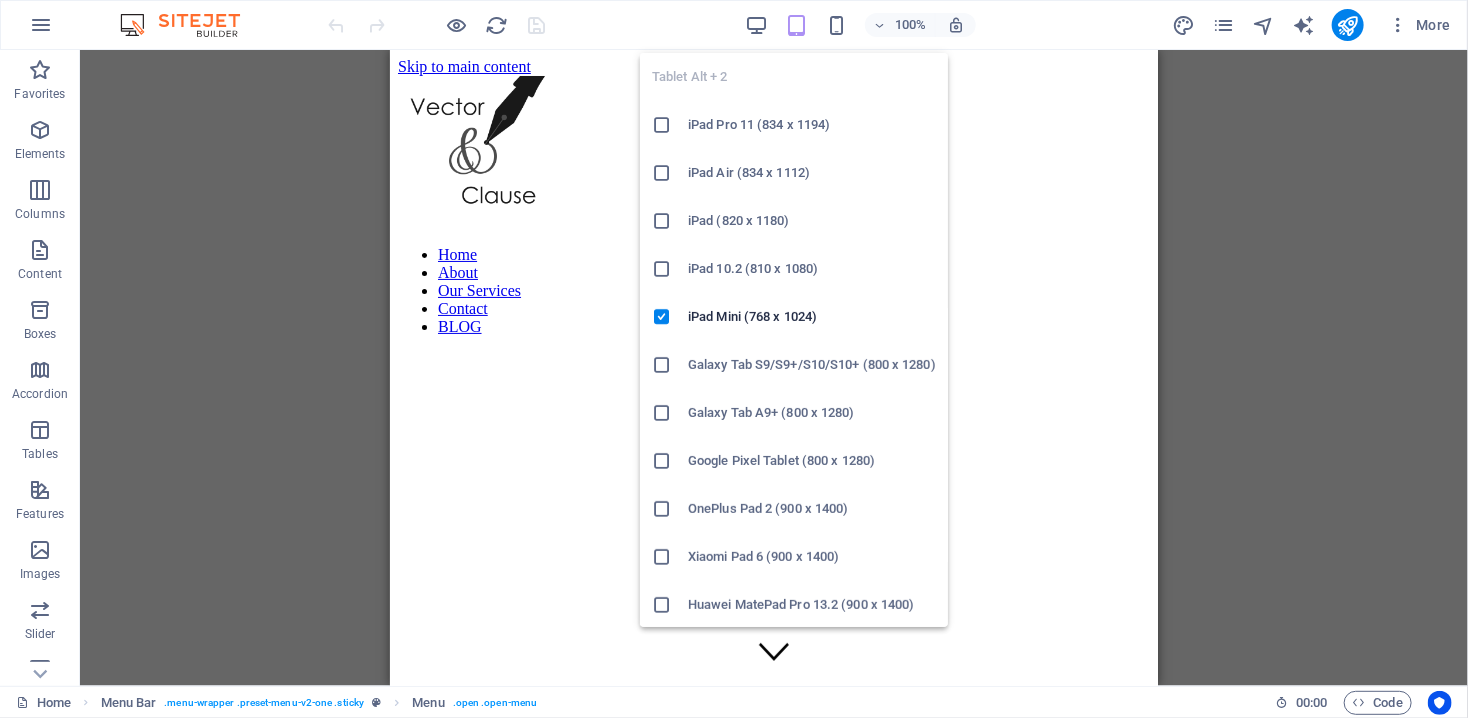 click at bounding box center [796, 25] 